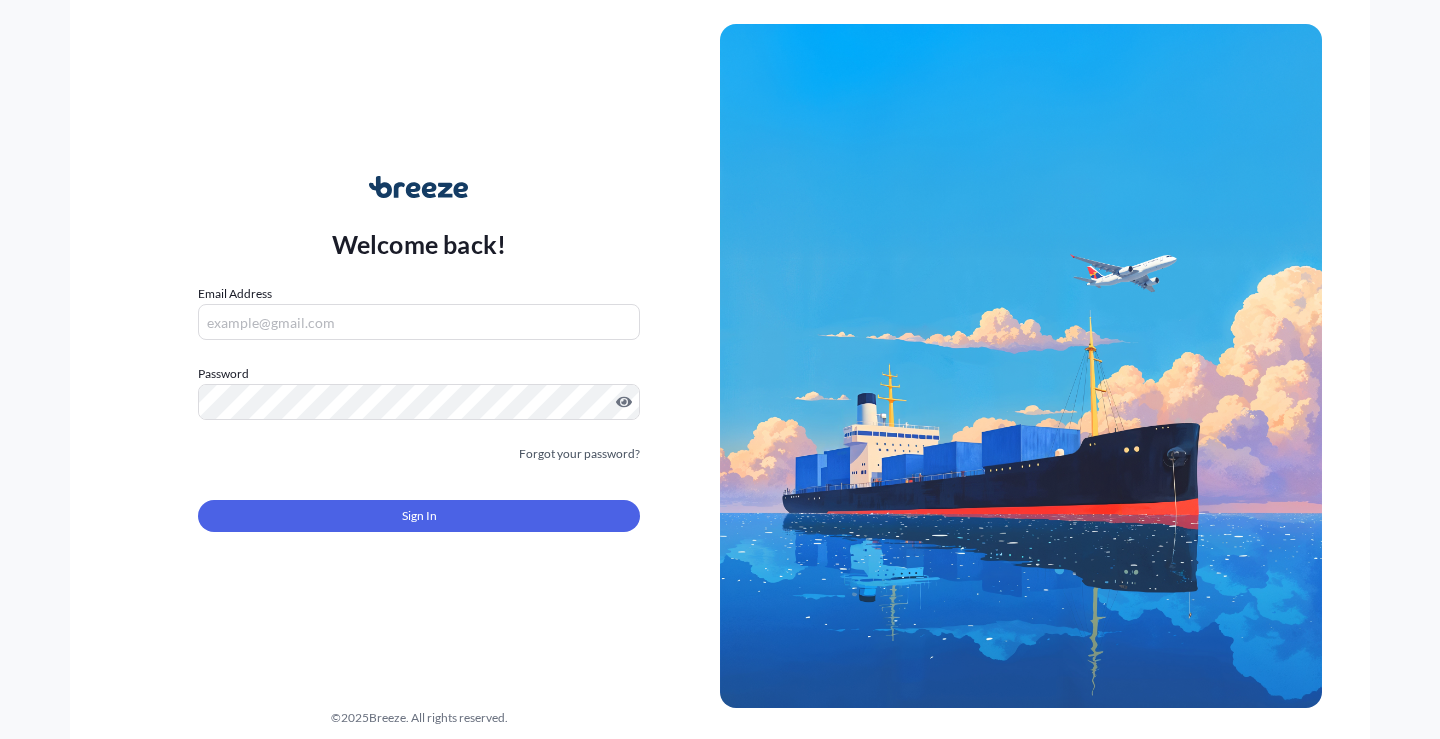 scroll, scrollTop: 0, scrollLeft: 0, axis: both 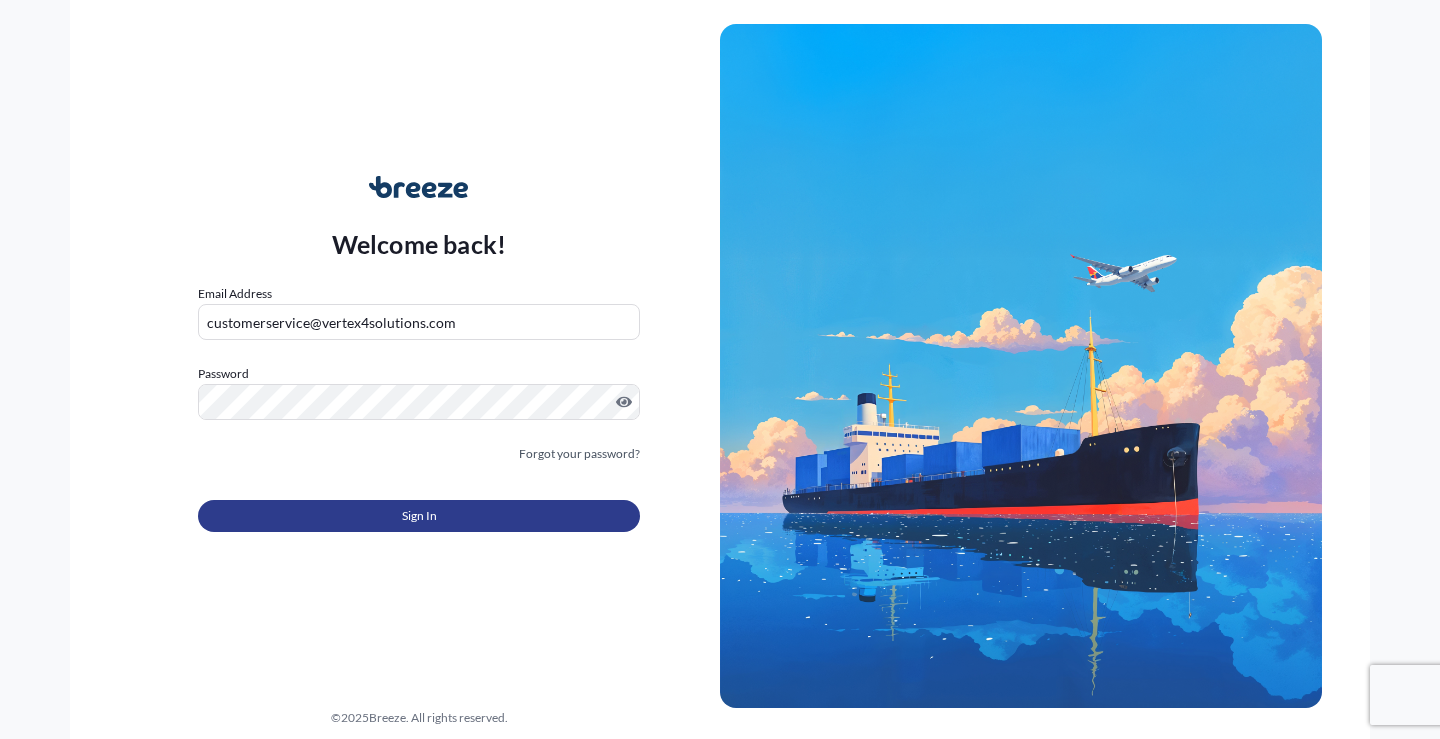click on "Sign In" at bounding box center (419, 516) 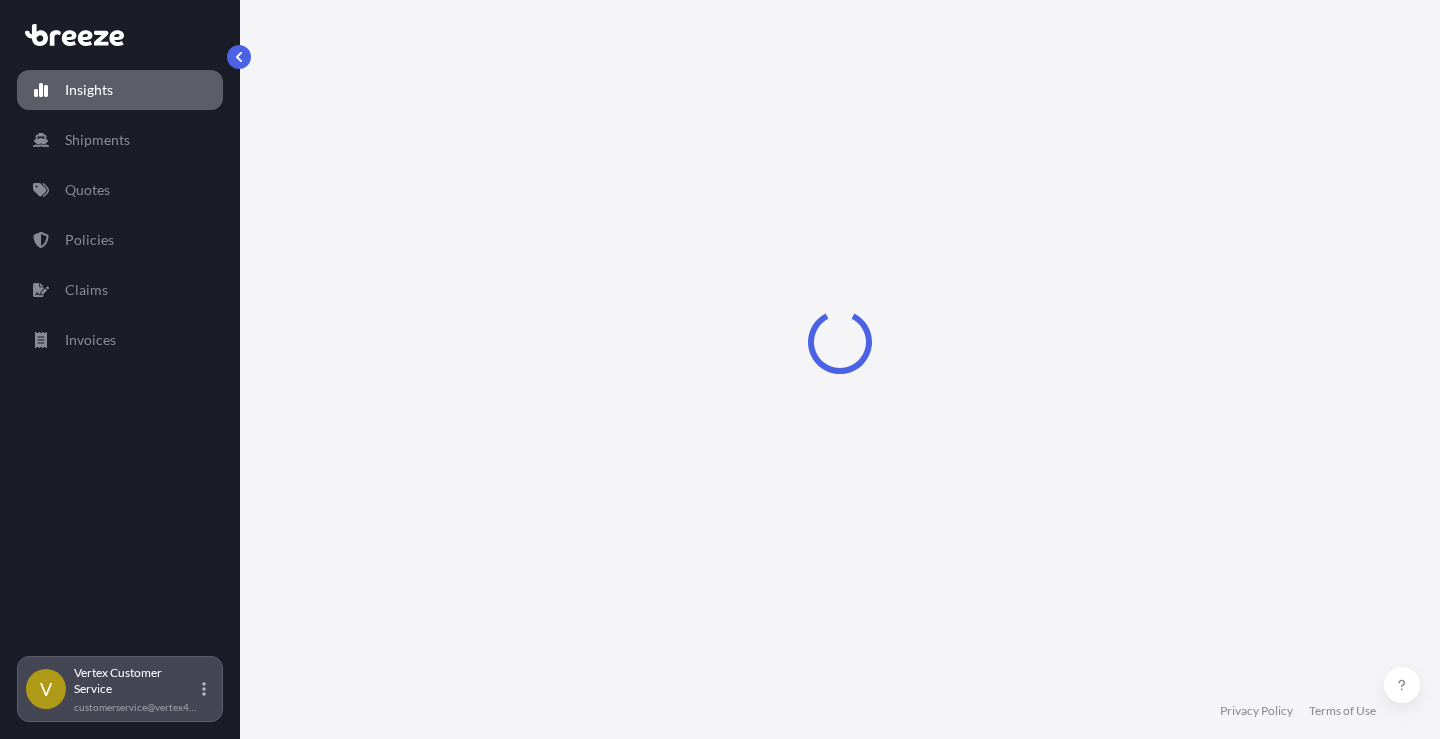 select on "2025" 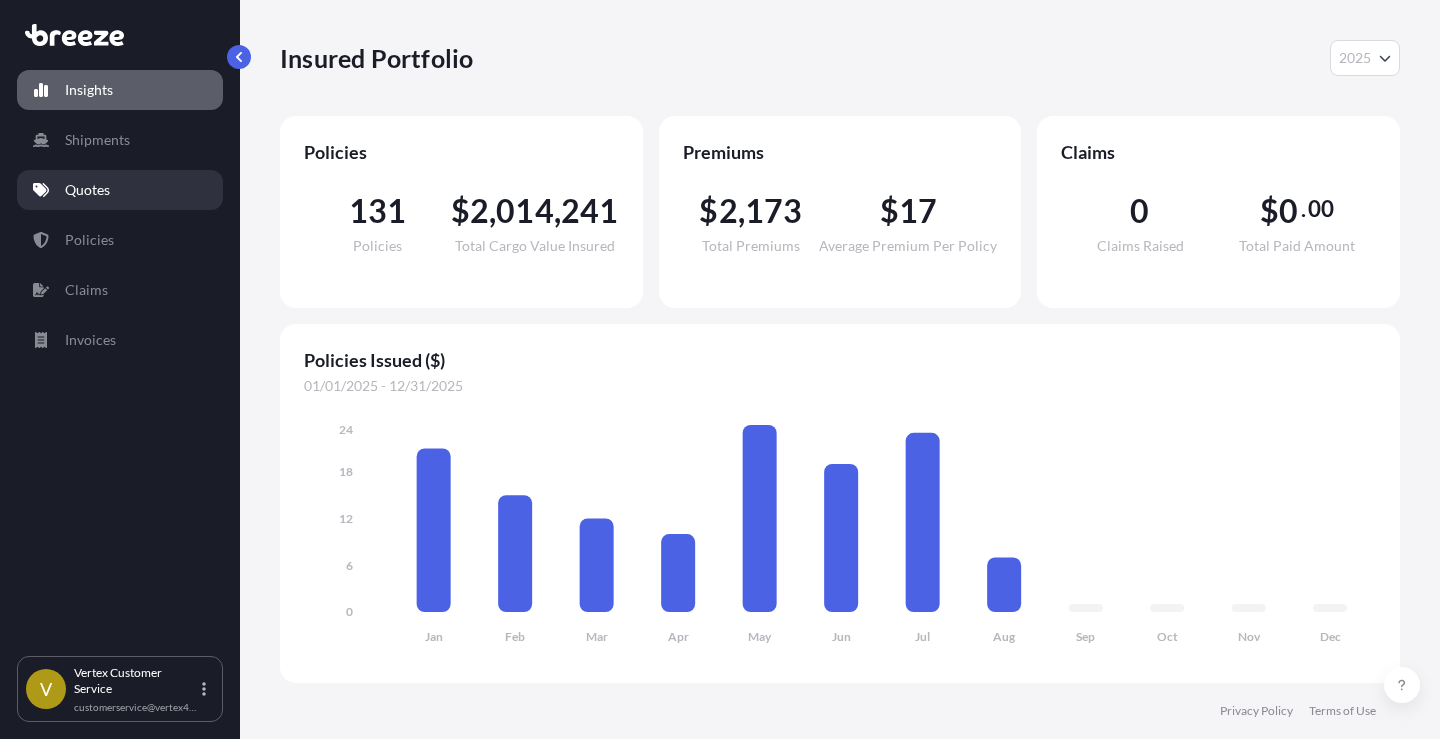 click on "Quotes" at bounding box center [87, 190] 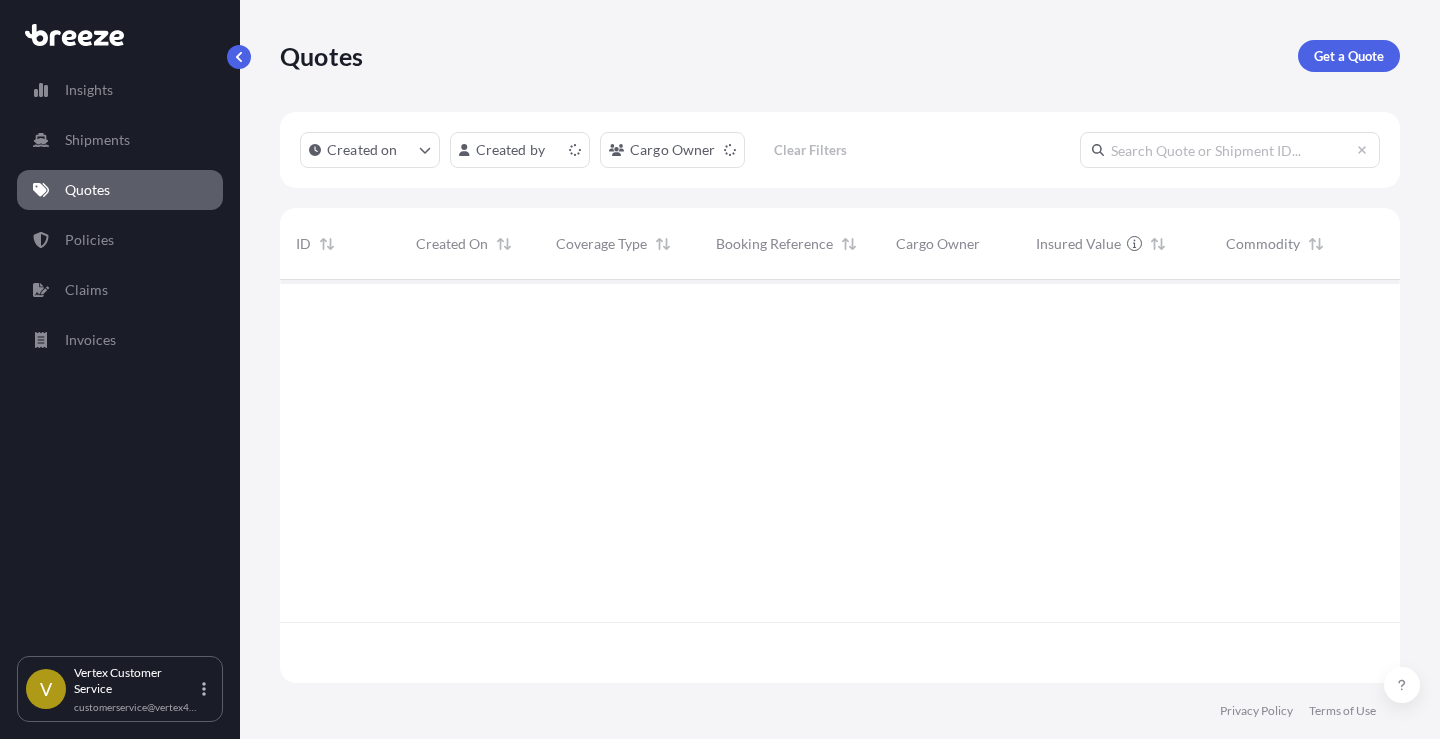 scroll, scrollTop: 16, scrollLeft: 16, axis: both 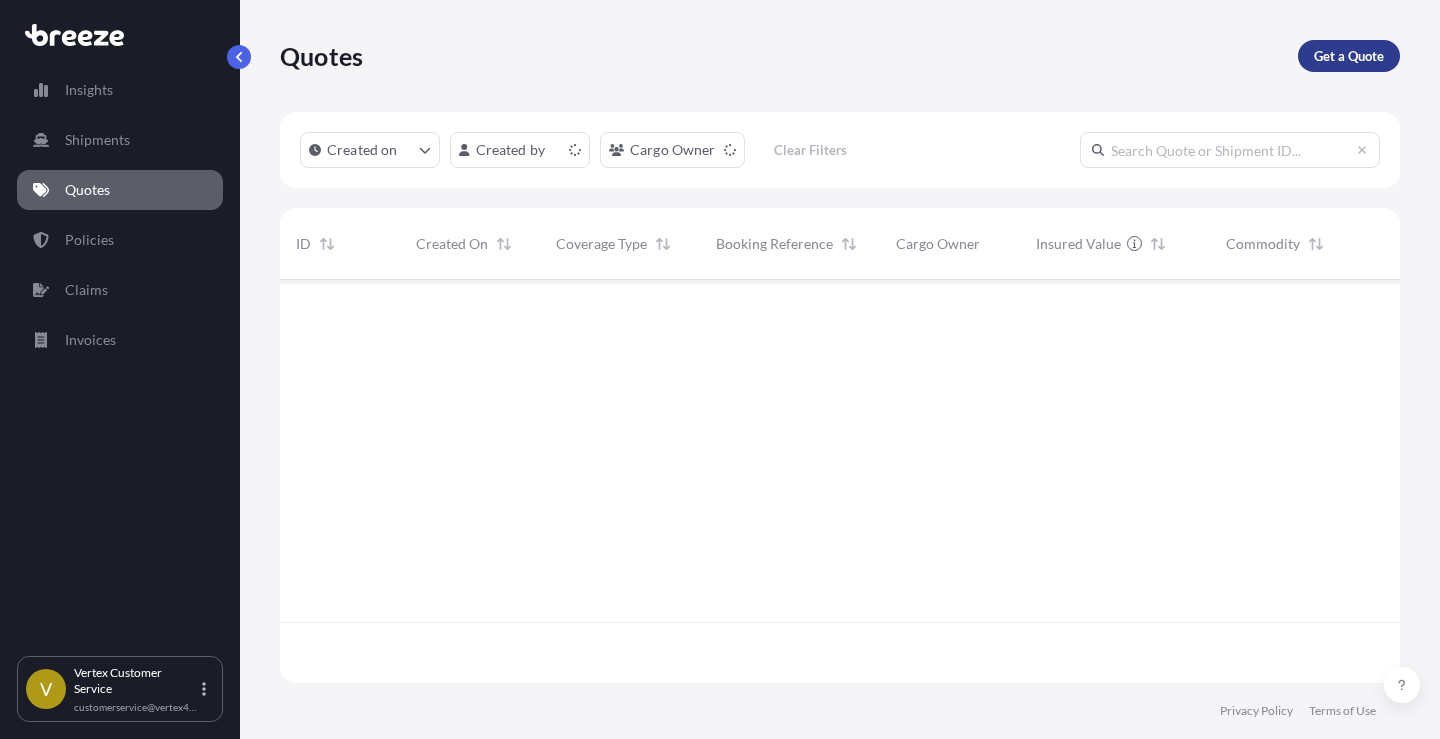click on "Get a Quote" at bounding box center [1349, 56] 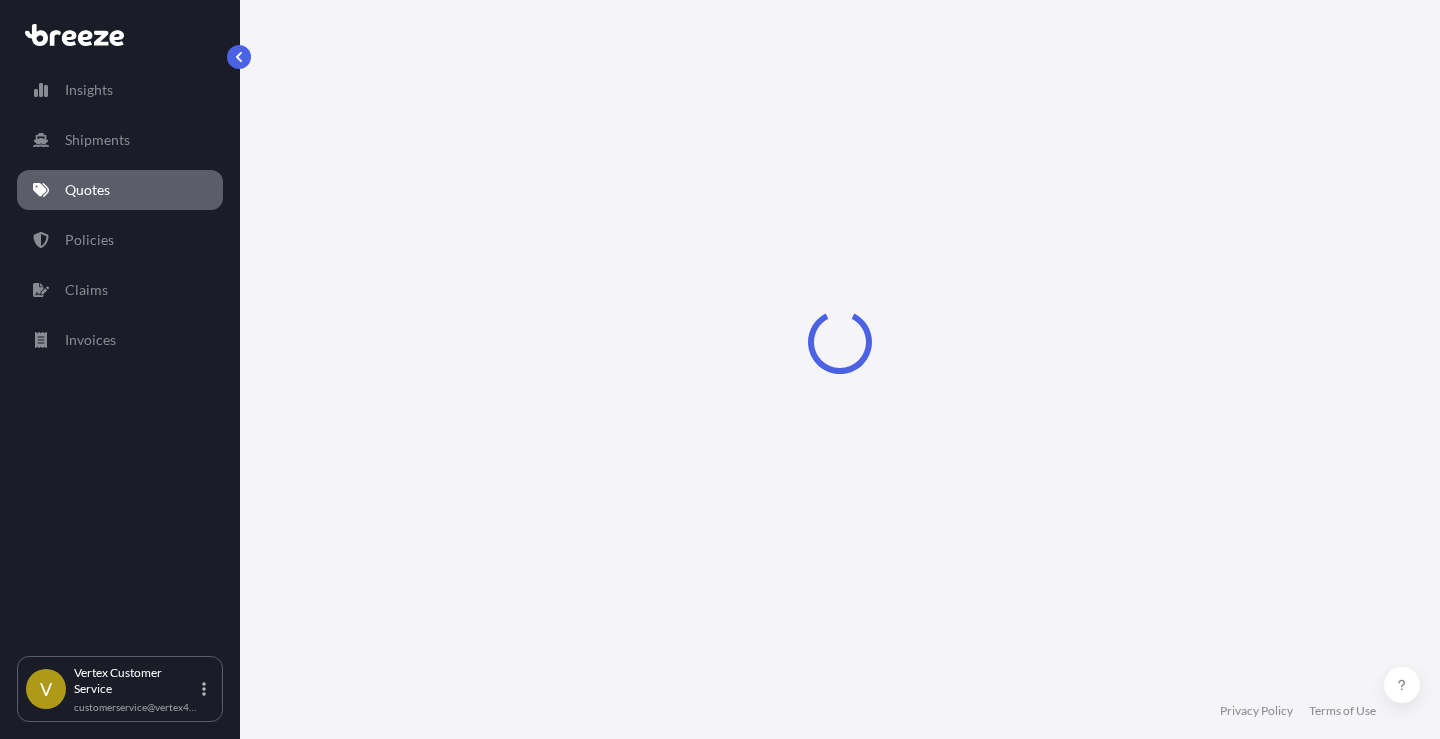 select on "Sea" 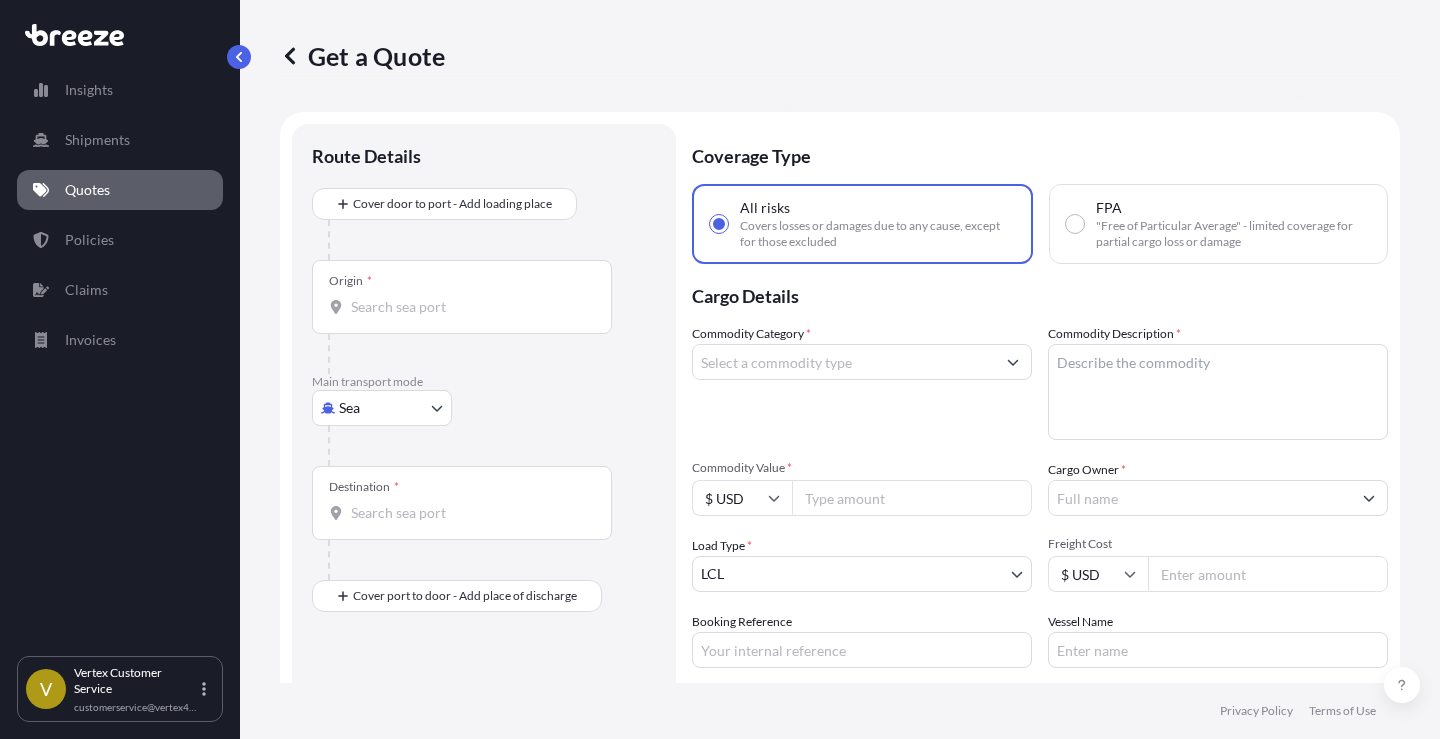 scroll, scrollTop: 32, scrollLeft: 0, axis: vertical 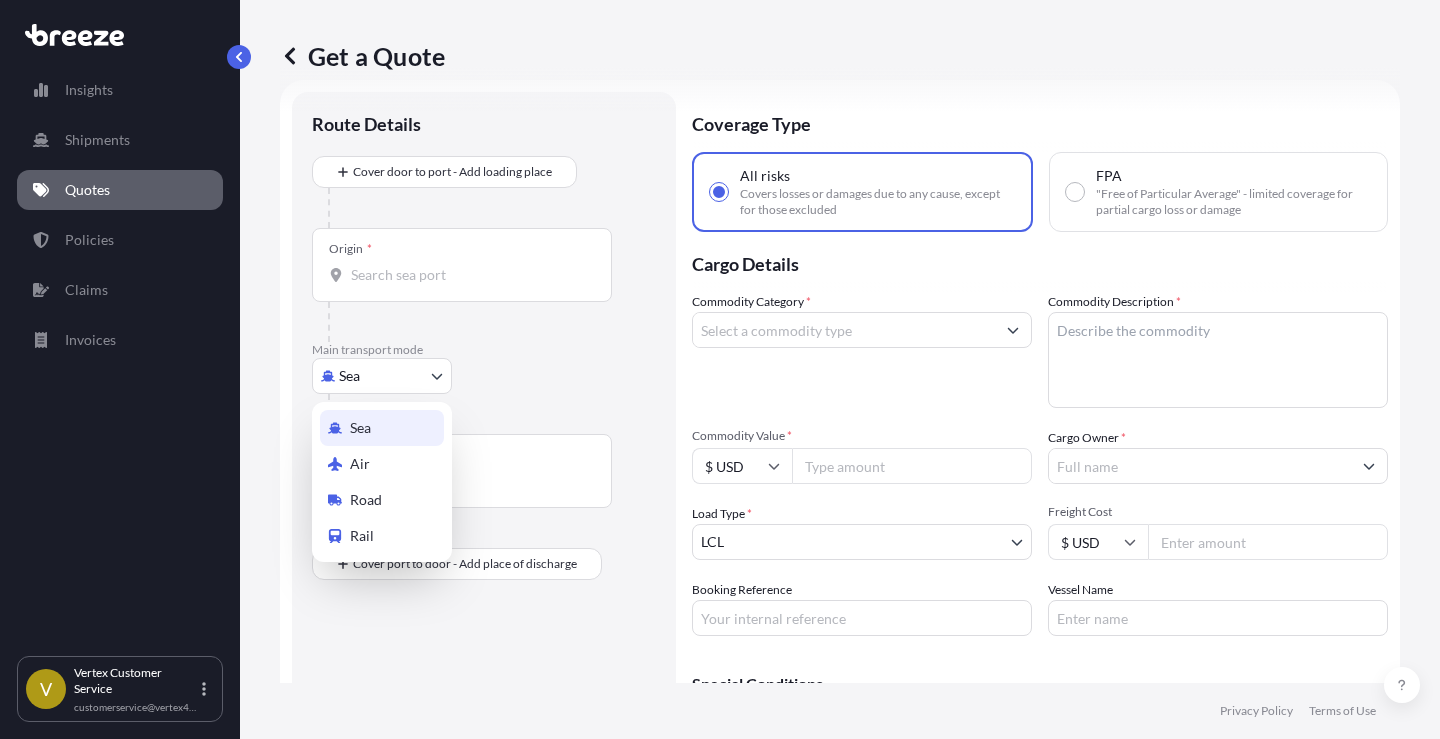 click on "Route Details Cover door to port - Add loading place Place of loading Road Road Rail Origin * Main transport mode Road Sea Air Road Rail Destination * Cover port to door - Add place of discharge Road Road Rail Place of Discharge Coverage Type All risks Covers losses or damages due to any cause, except for those excluded FPA "Free of Particular Average" - limited coverage for partial cargo loss or damage Cargo Details Commodity Category * Commodity Description * Commodity Value   * $ USD Cargo Owner * Load Type * LCL LCL FCL Freight Cost   $ USD Booking Reference Vessel Name Special Conditions Hazardous Temperature Controlled Fragile Livestock Bulk Cargo Bagged Goods Used Goods Get a Quote Privacy Policy Terms of Use
0 Sea Air Road Rail" at bounding box center [720, 369] 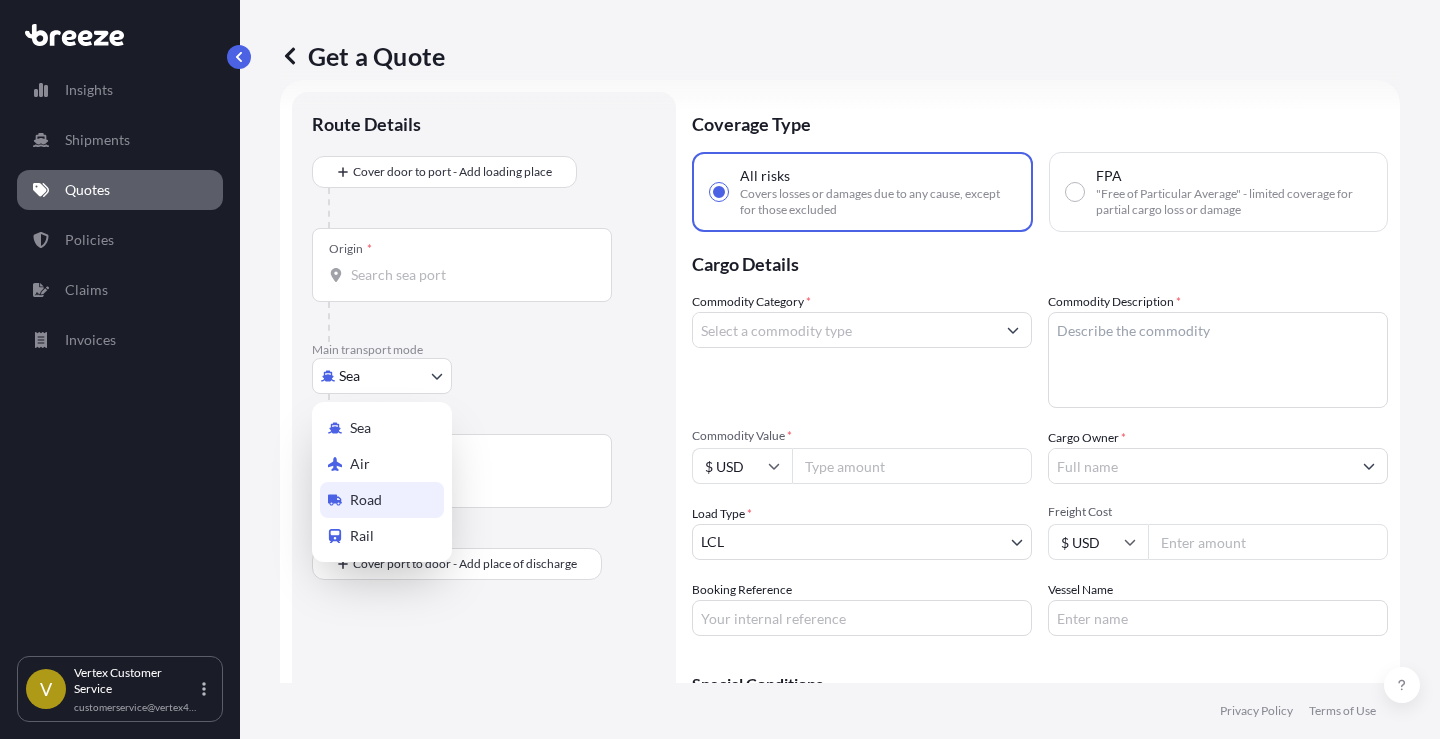 click on "Road" at bounding box center (366, 500) 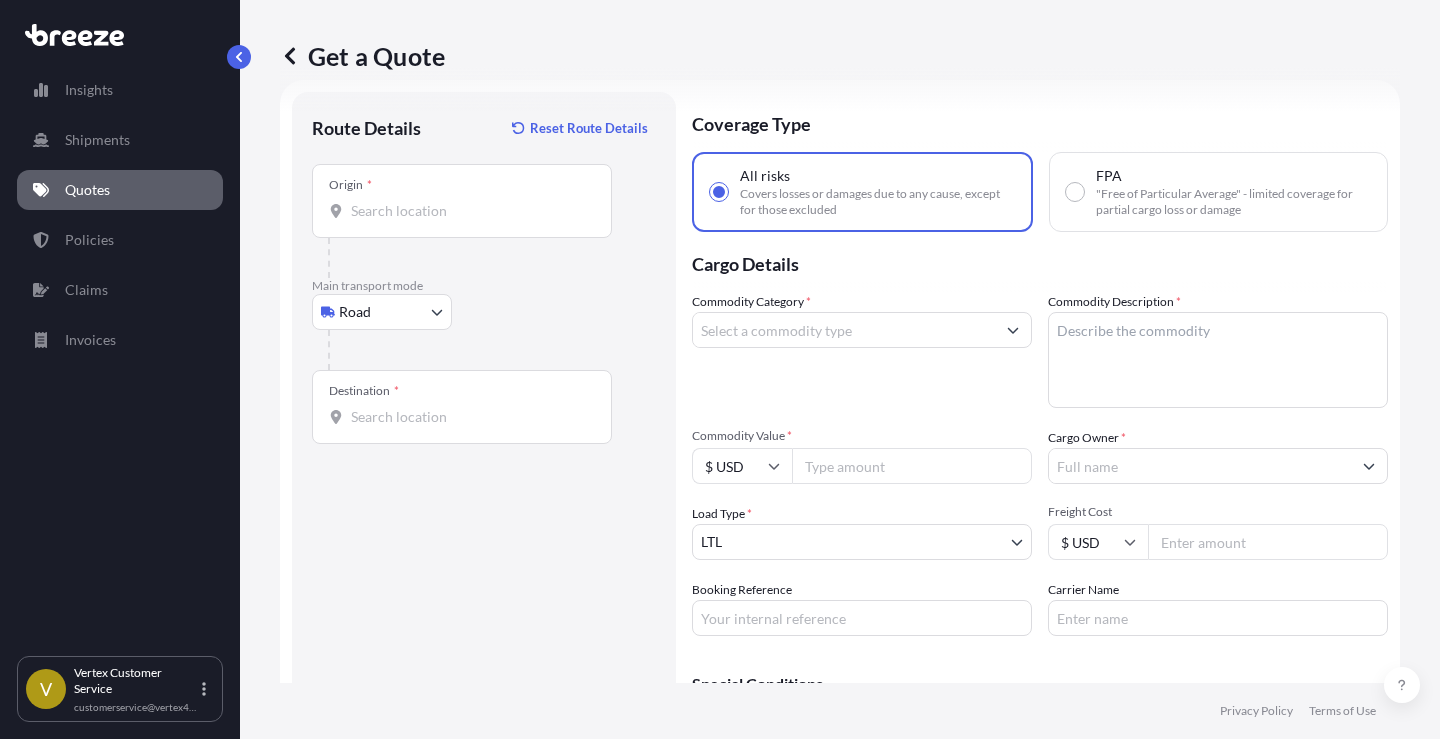 click on "Origin *" at bounding box center (462, 201) 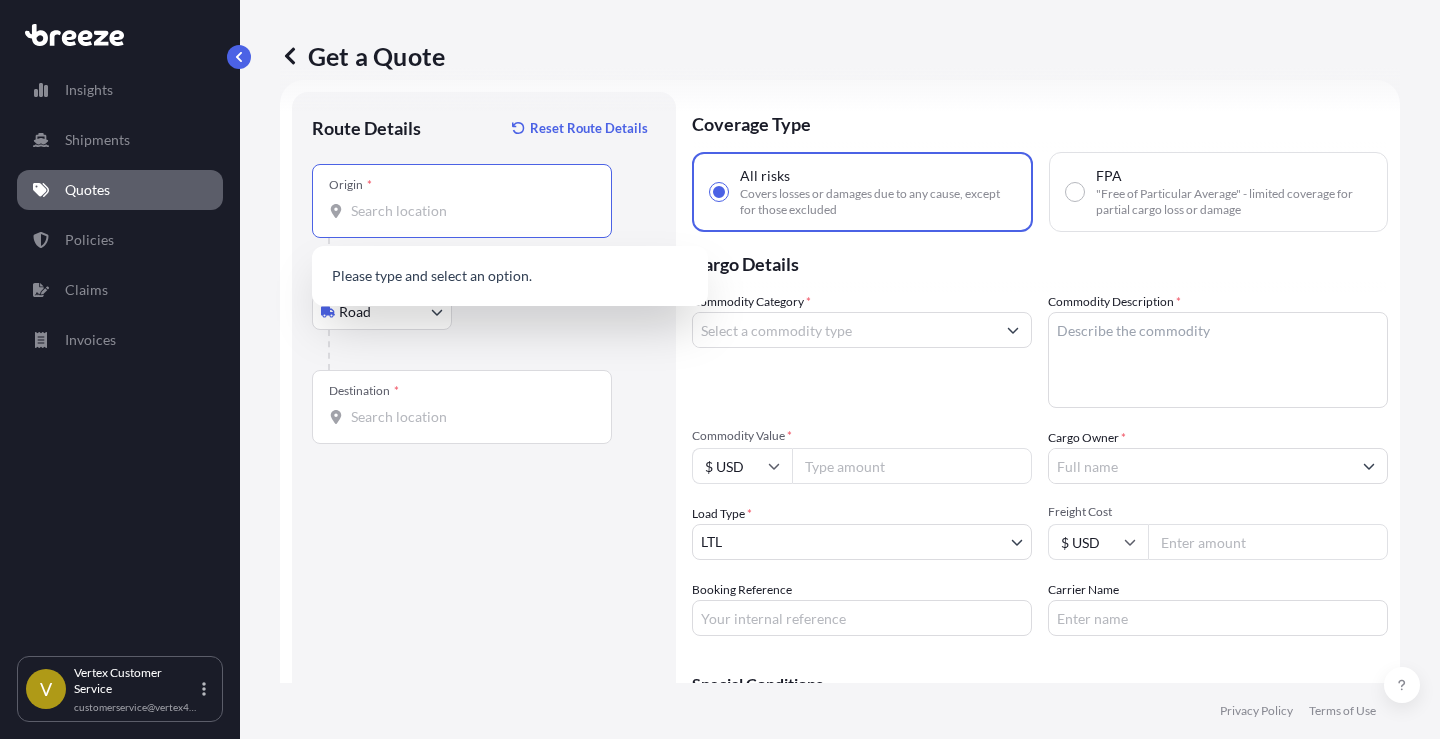 paste on "90670" 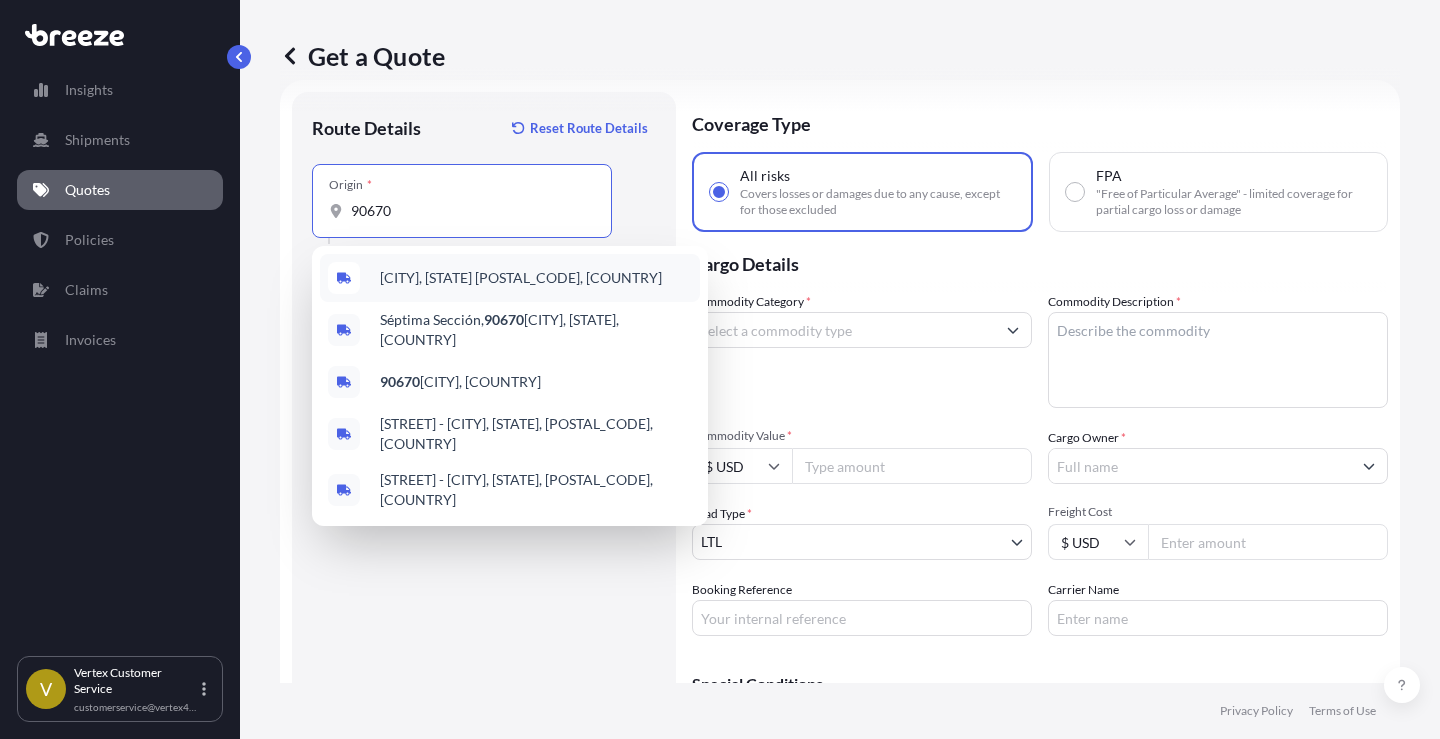 click on "[CITY], [STATE] [POSTAL_CODE], [COUNTRY]" at bounding box center [521, 278] 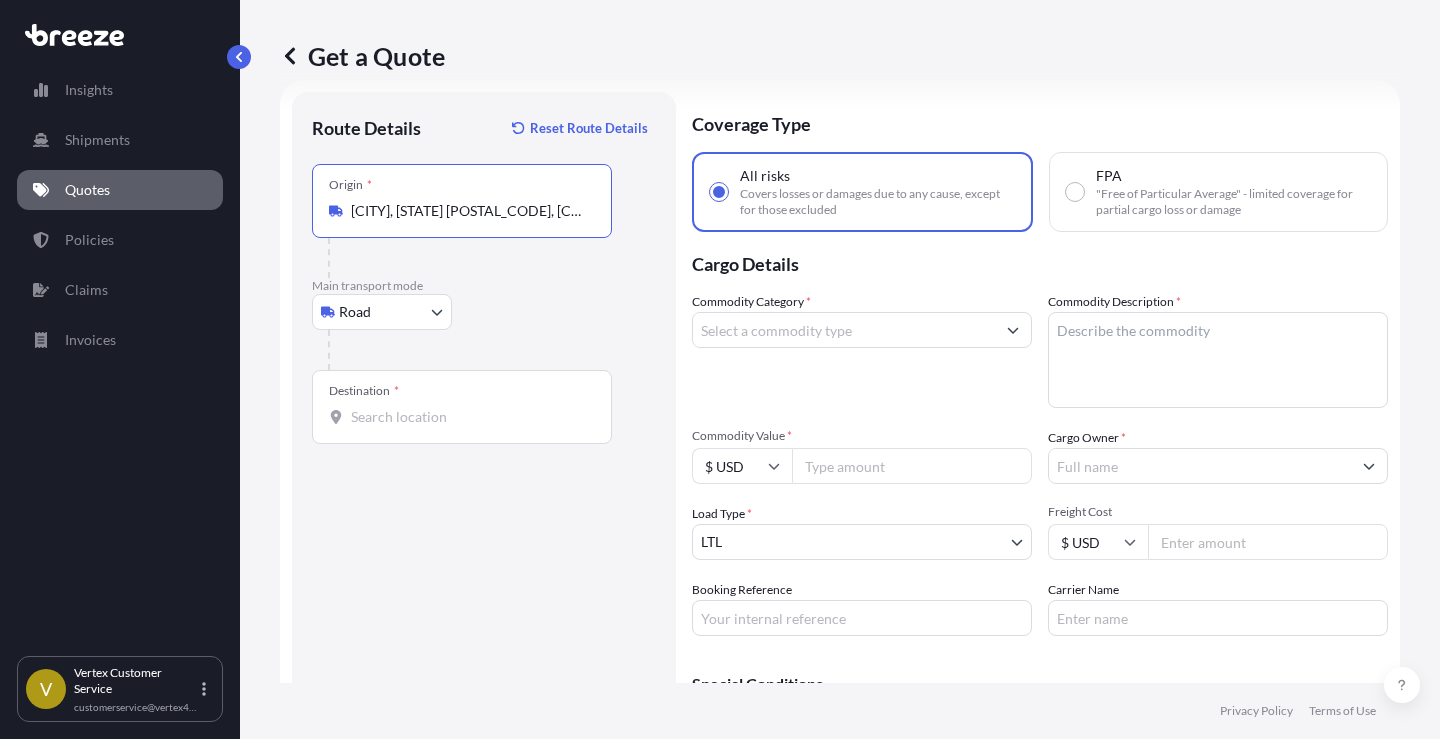 type on "[CITY], [STATE] [POSTAL_CODE], [COUNTRY]" 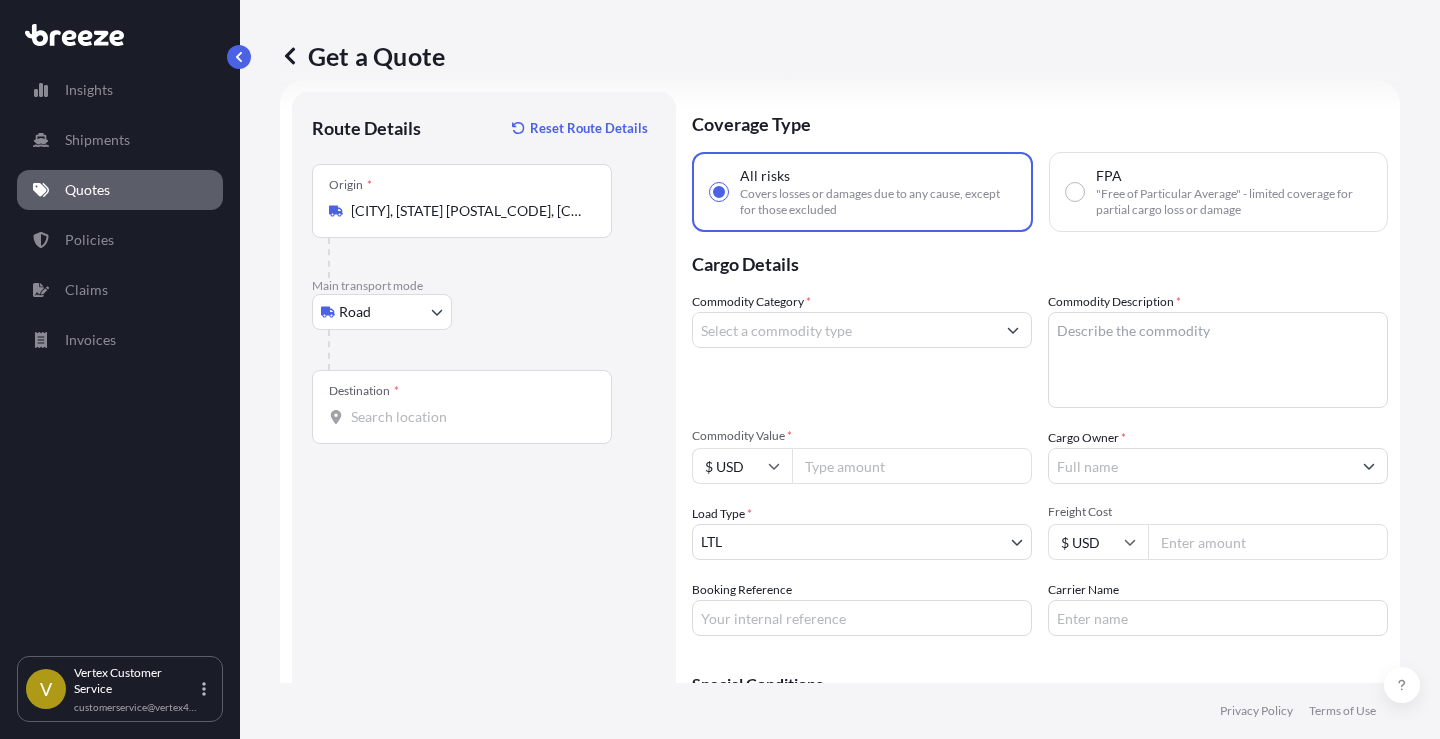 click on "Destination *" at bounding box center (469, 417) 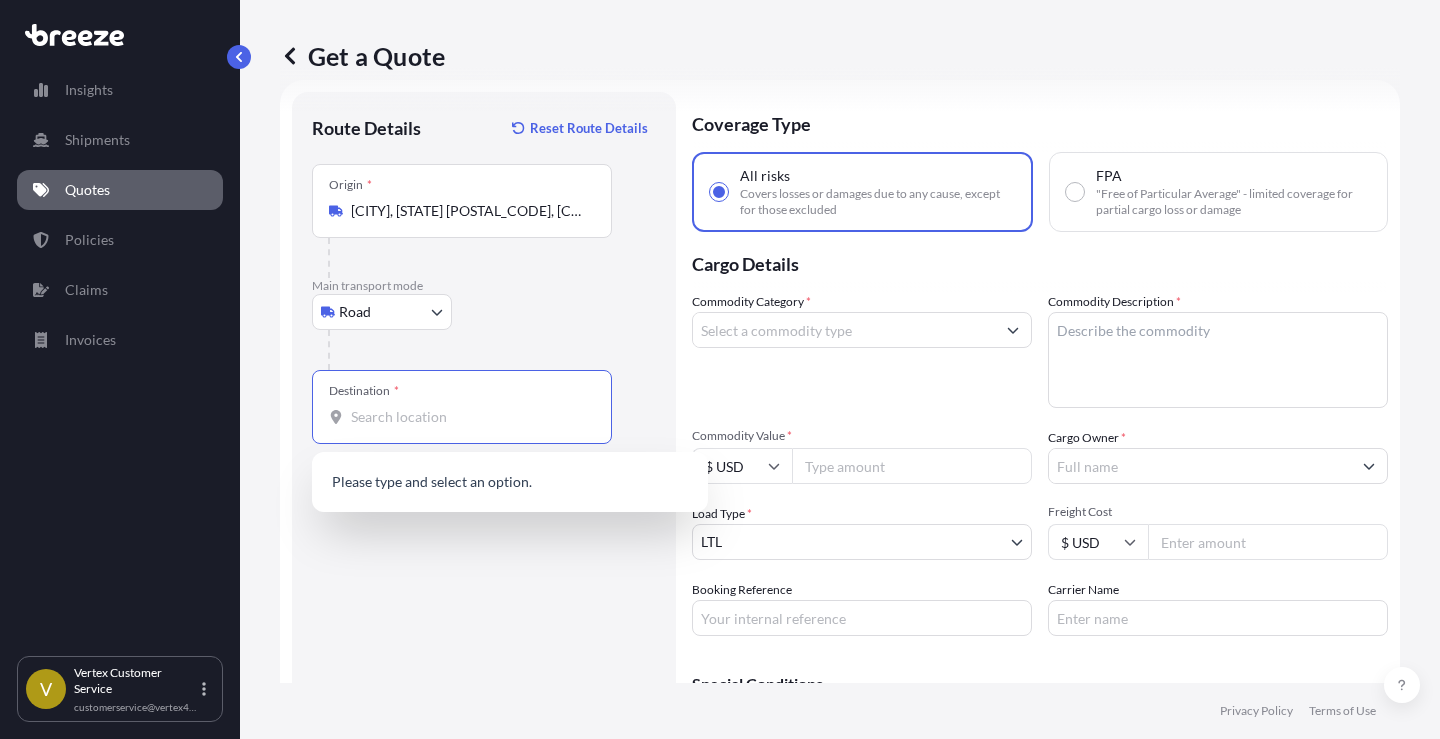 paste on "63376" 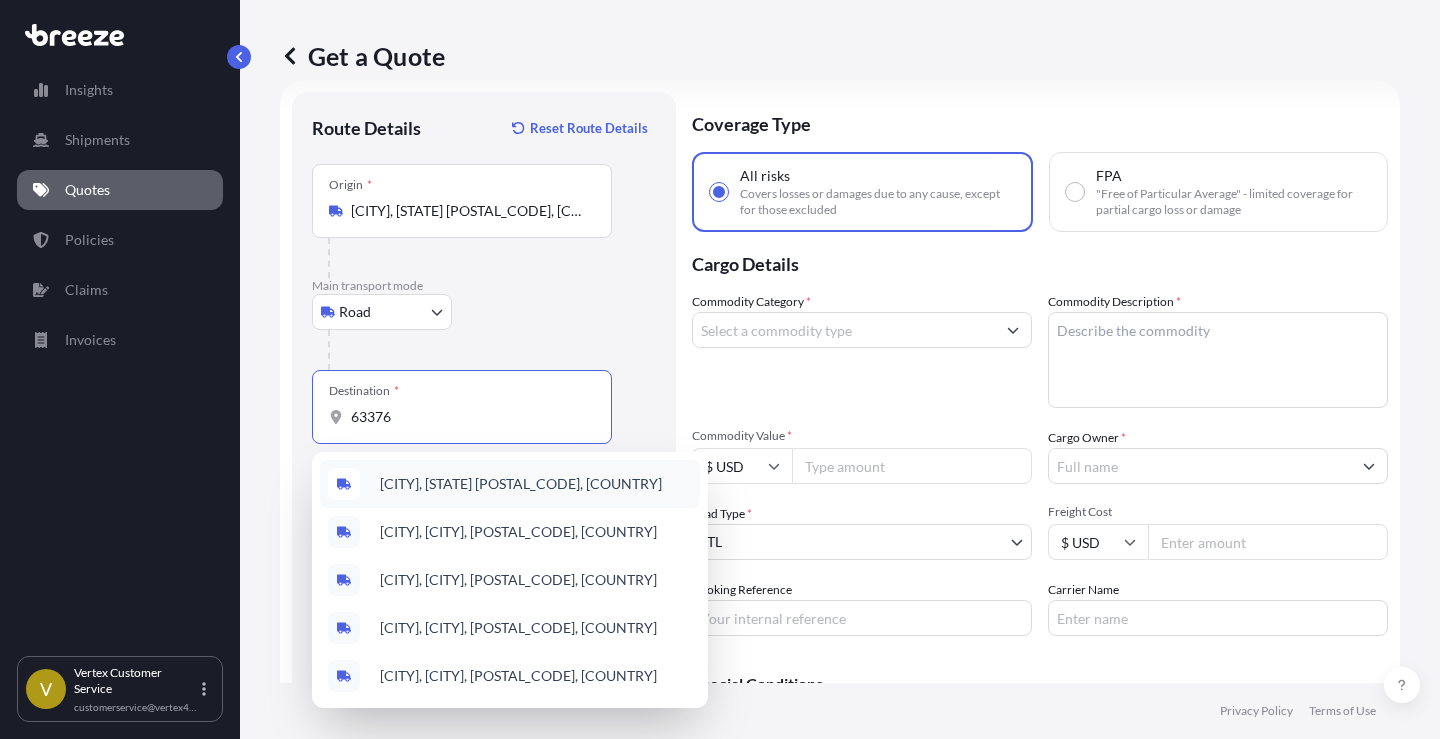 click on "[CITY], [STATE] [POSTAL_CODE], [COUNTRY]" at bounding box center [521, 484] 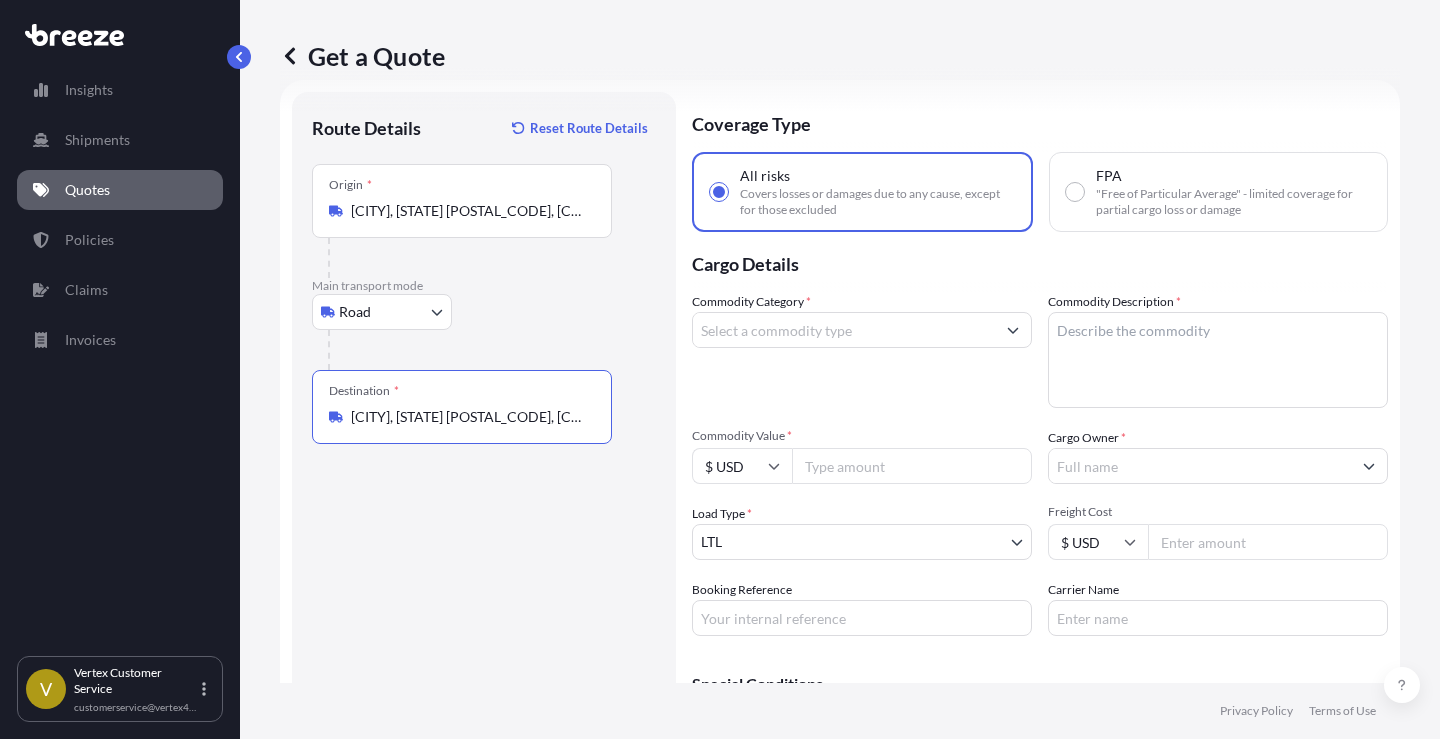 drag, startPoint x: 403, startPoint y: 421, endPoint x: 355, endPoint y: 421, distance: 48 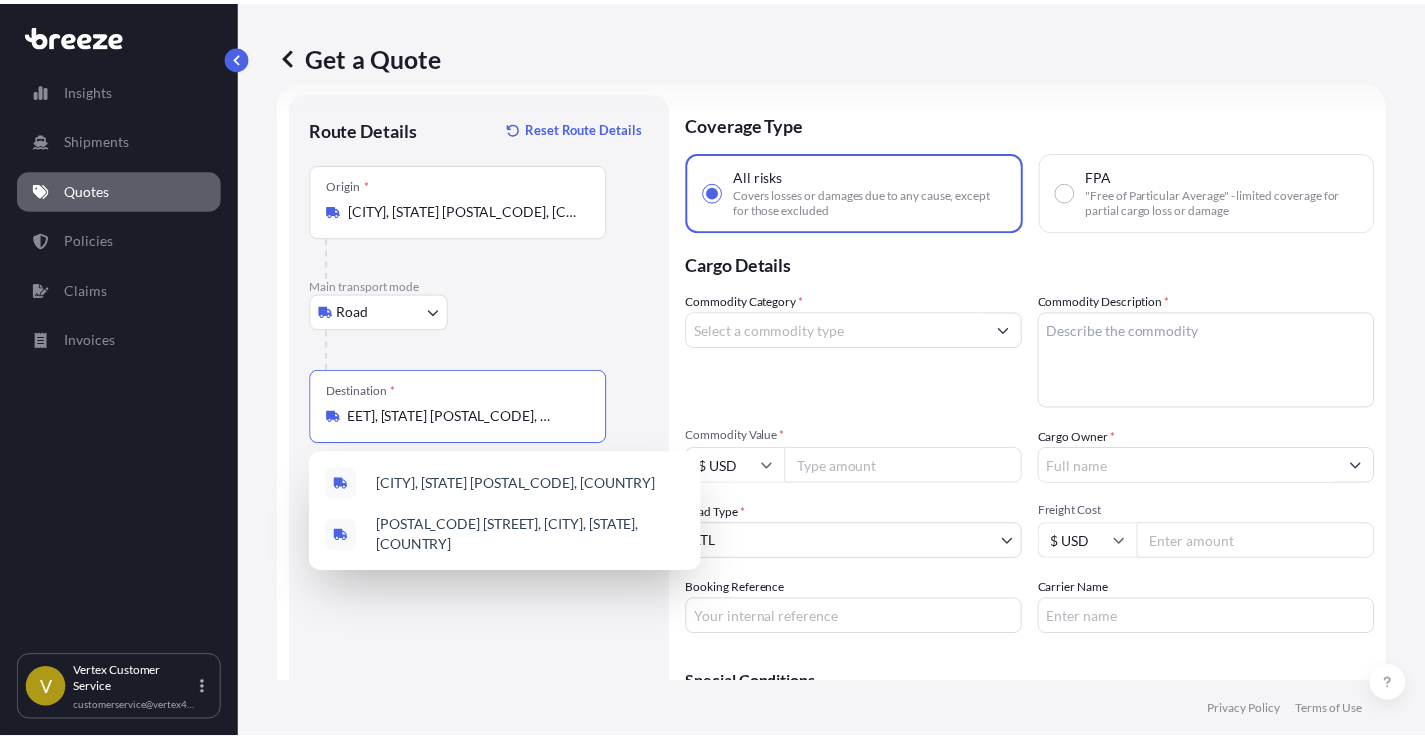 scroll, scrollTop: 0, scrollLeft: 0, axis: both 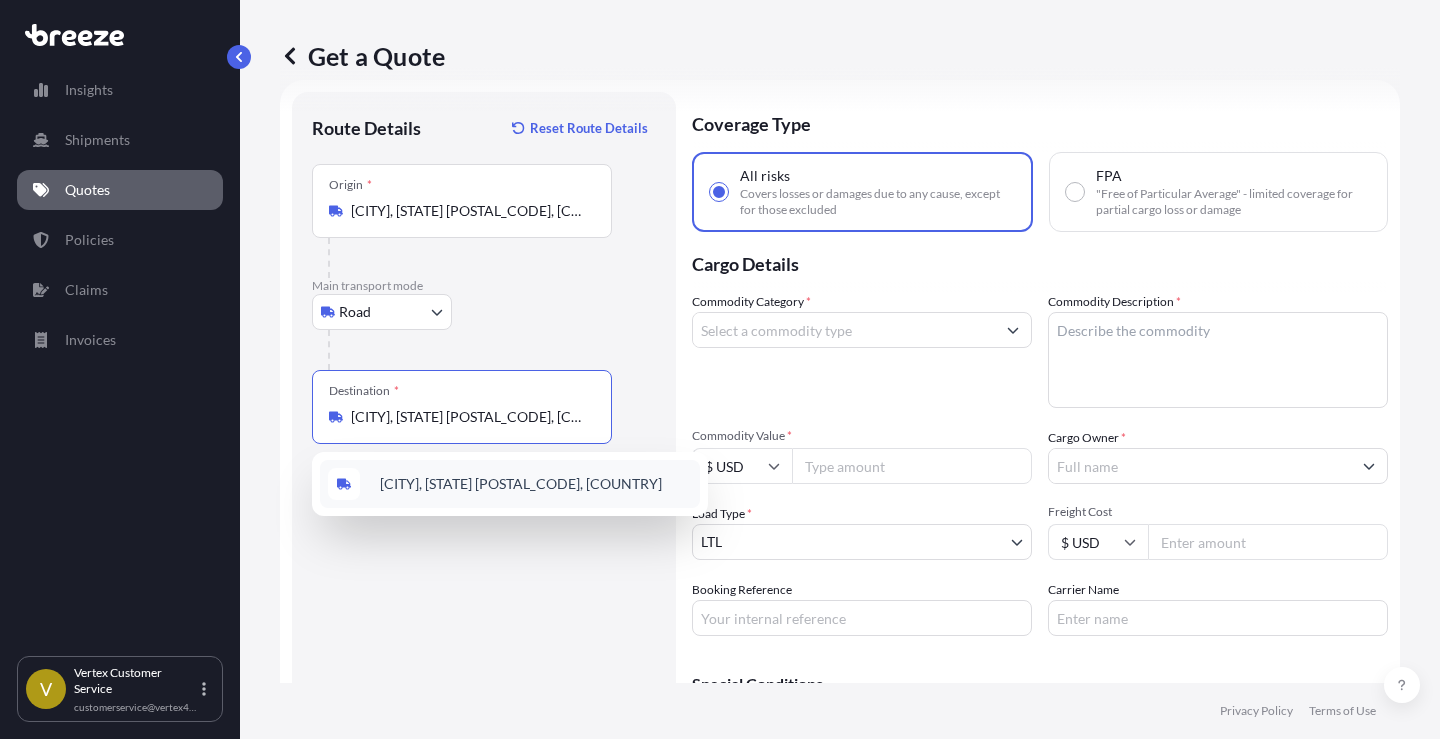 click on "[CITY], [STATE] [POSTAL_CODE], [COUNTRY]" at bounding box center (521, 484) 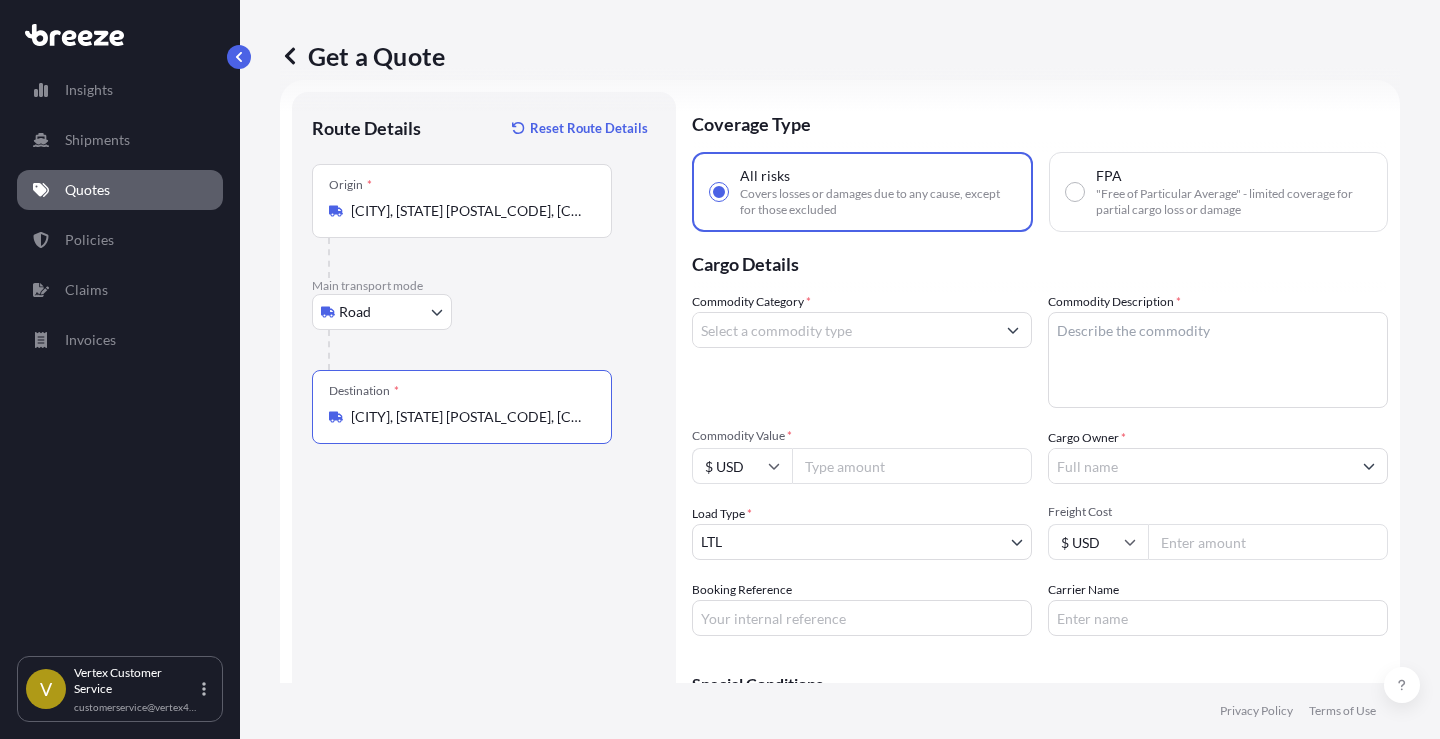 type on "[CITY], [STATE] [POSTAL_CODE], [COUNTRY]" 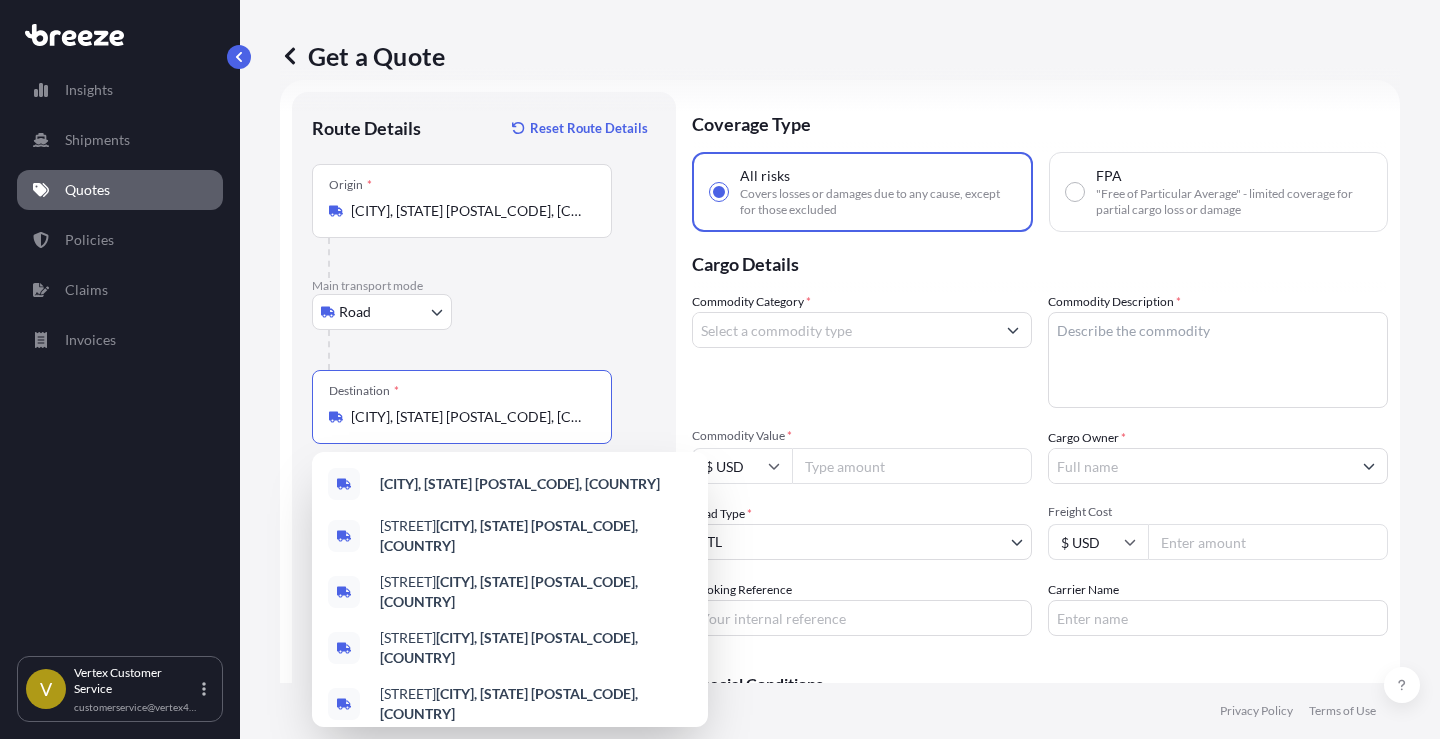 click on "Road Sea Air Road Rail" at bounding box center (484, 312) 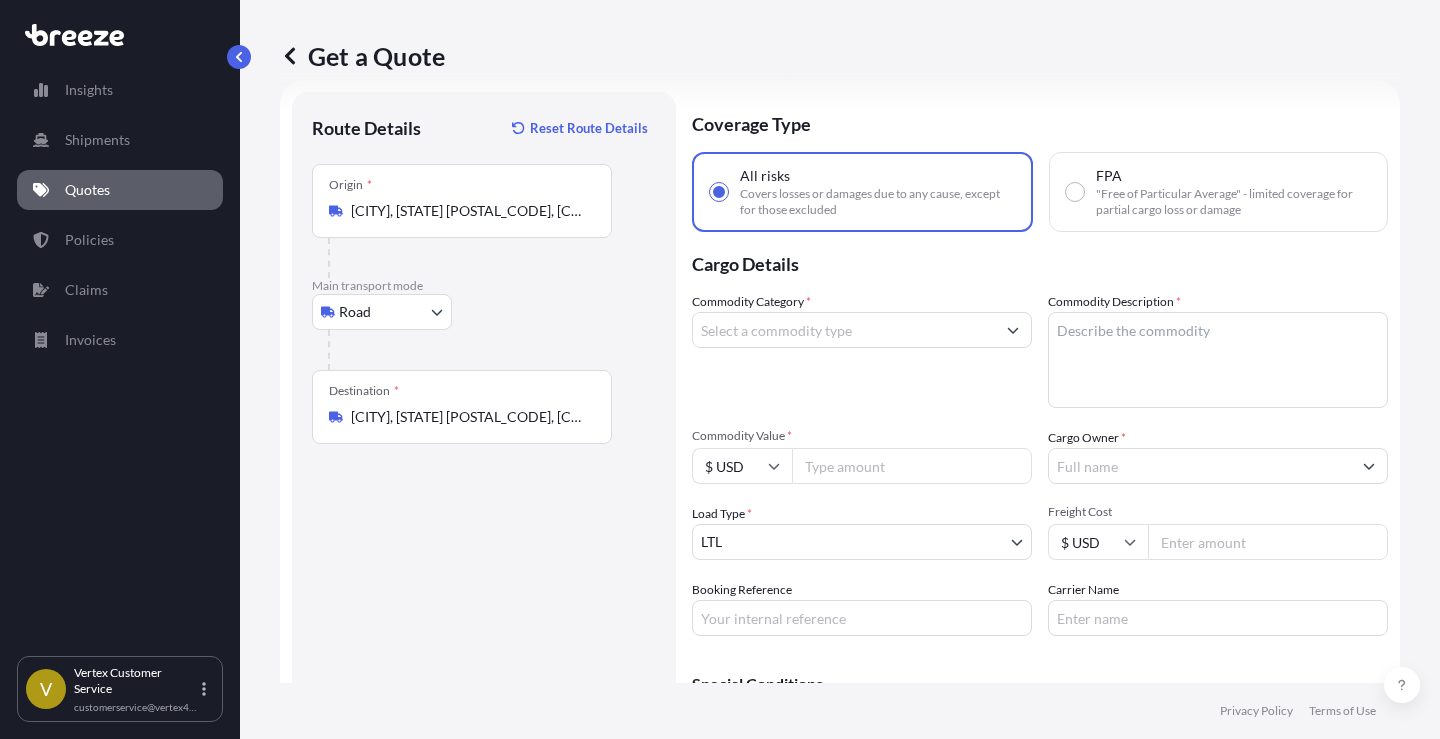 click at bounding box center [1013, 330] 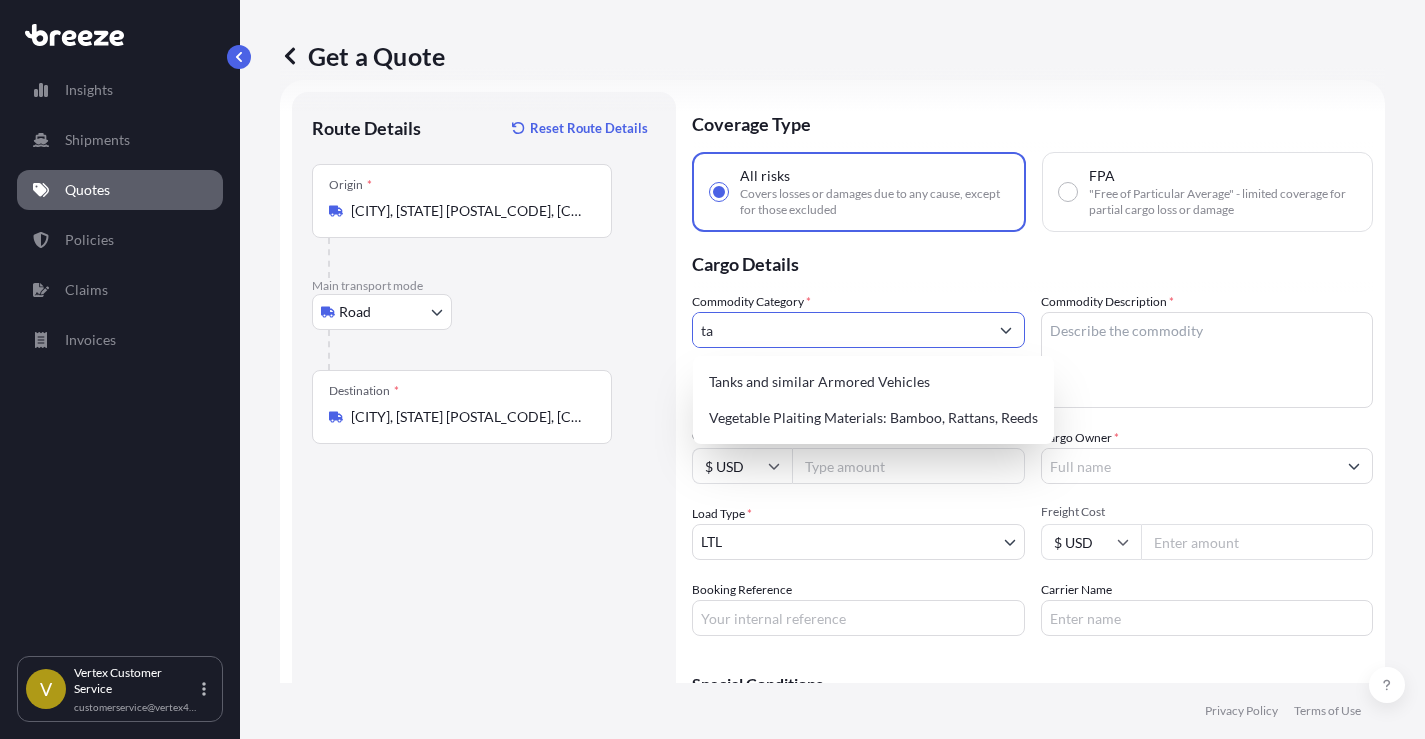 type on "t" 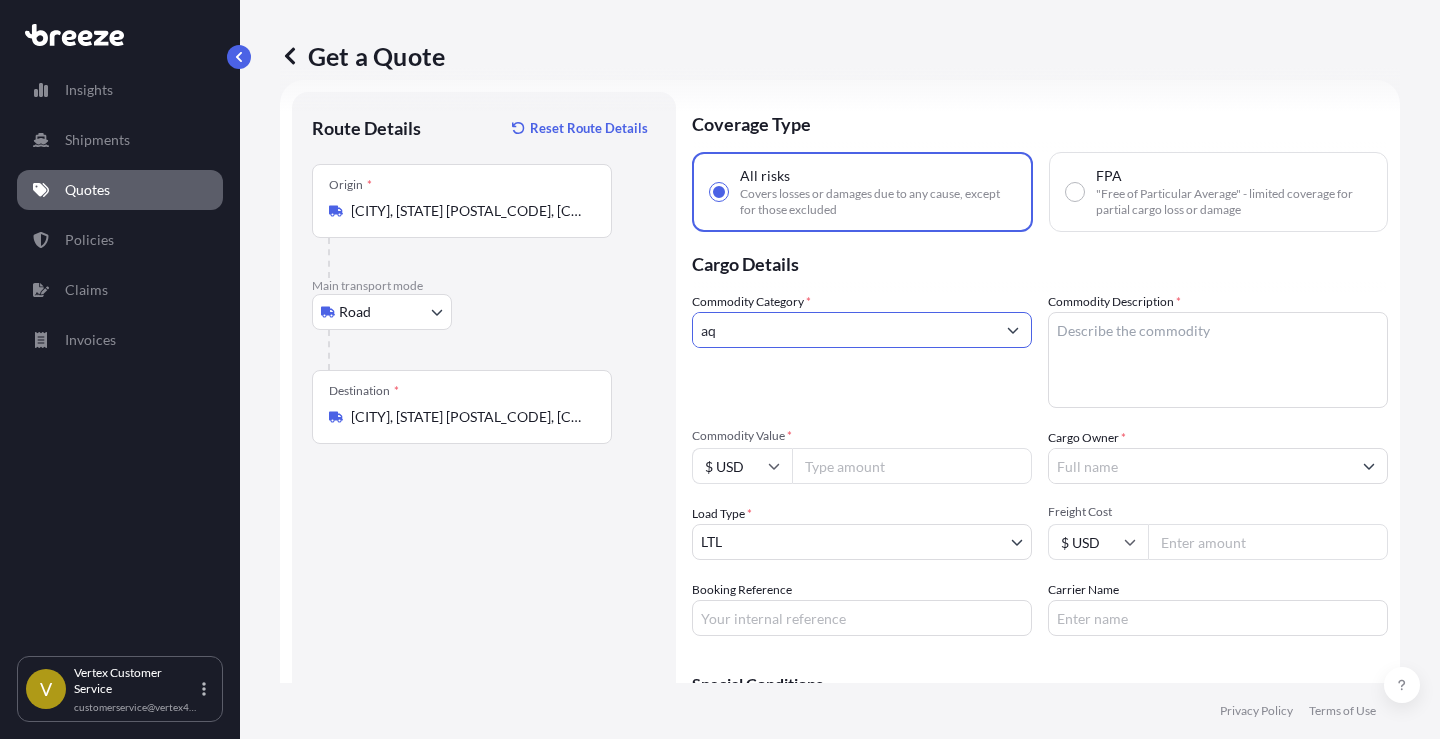 type on "a" 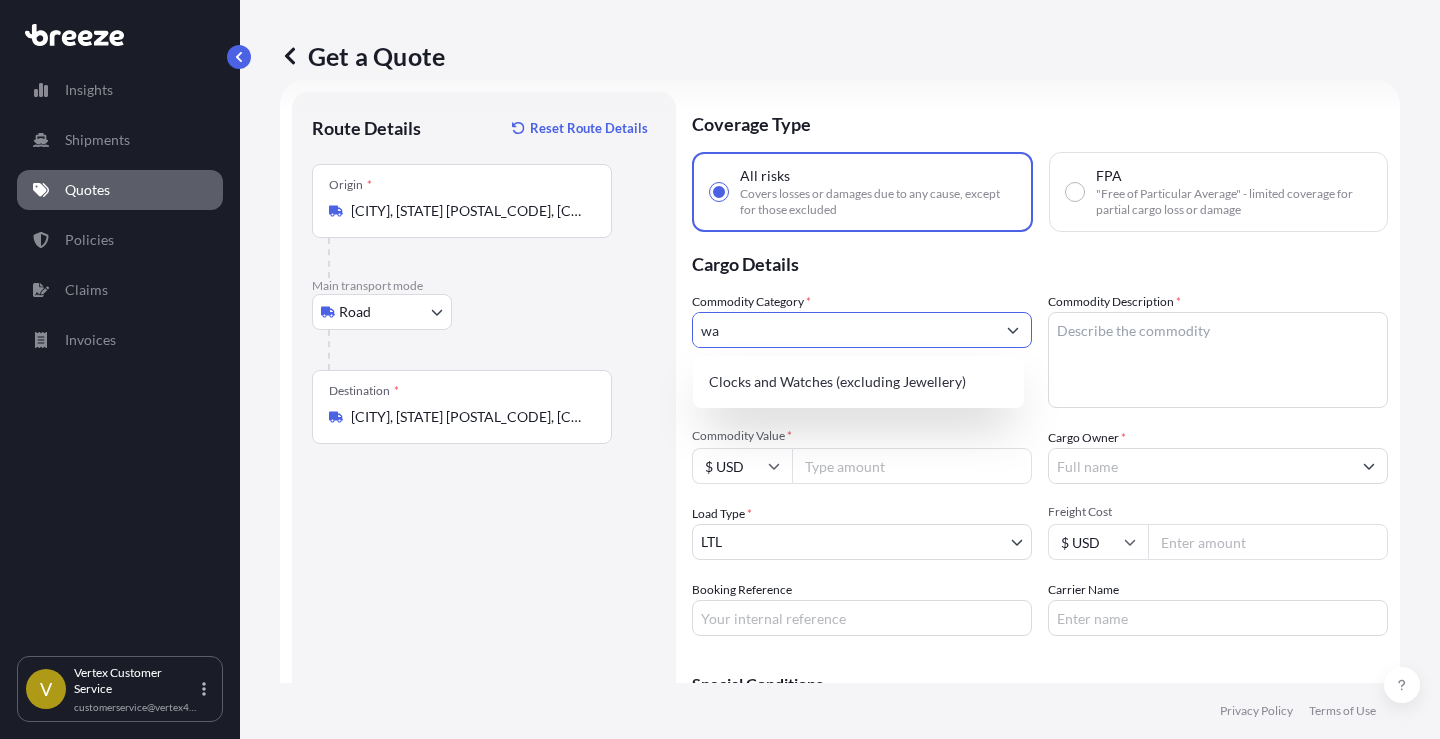 type on "w" 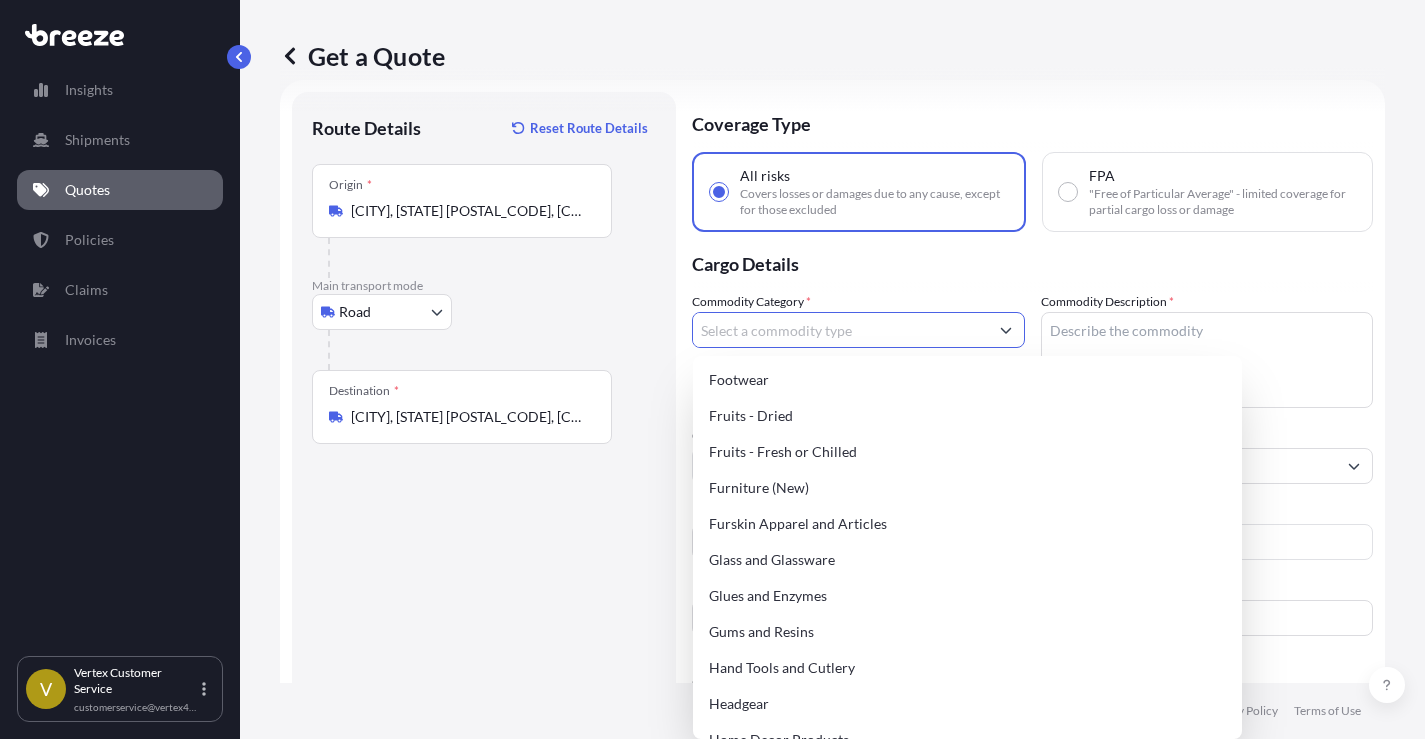 scroll, scrollTop: 1667, scrollLeft: 0, axis: vertical 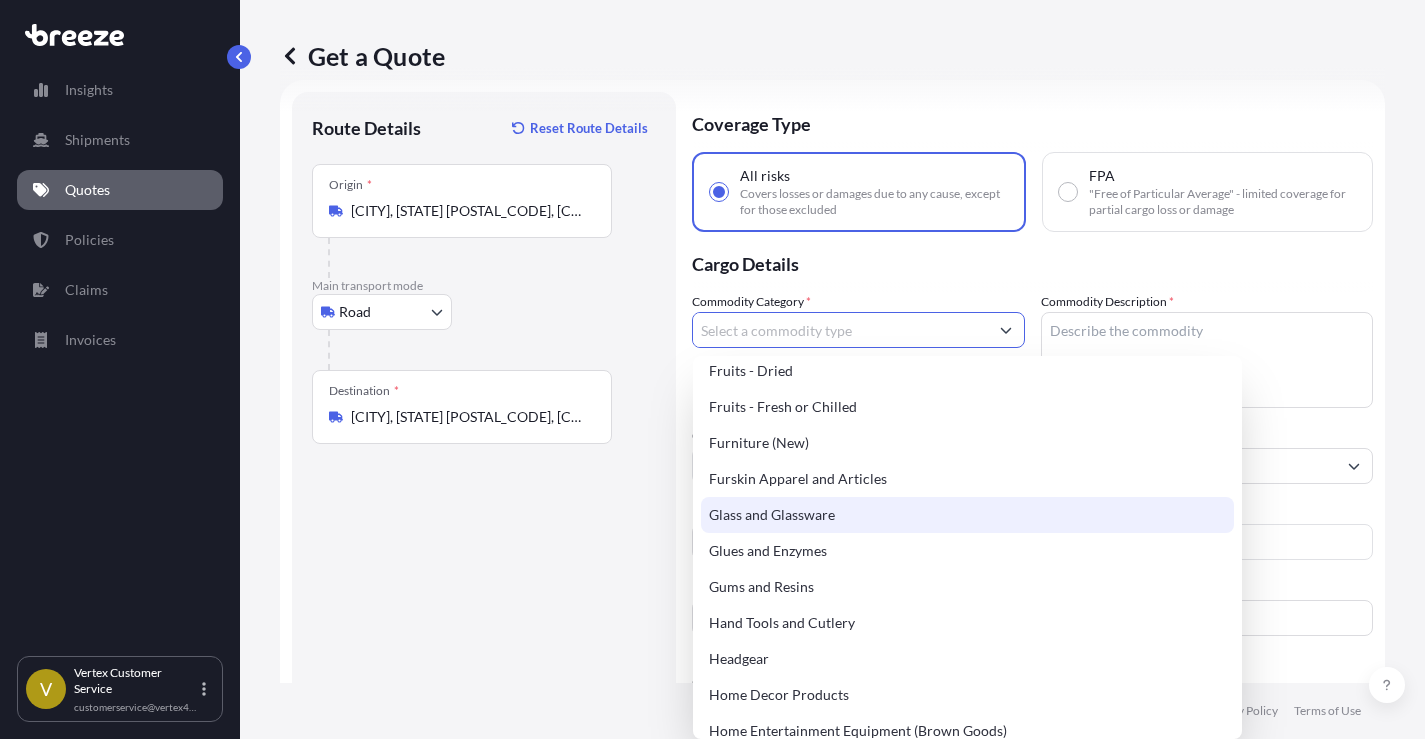 click on "Glass and Glassware" at bounding box center (967, 515) 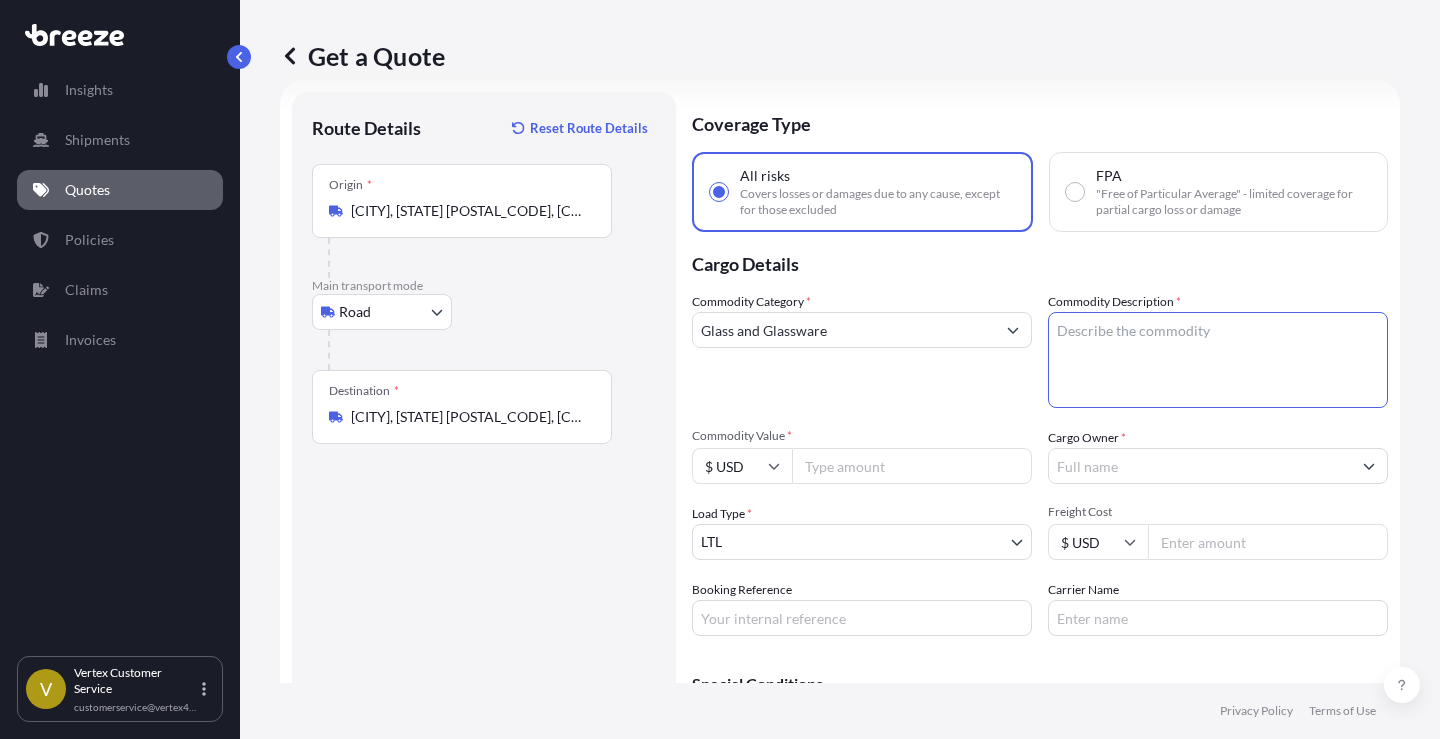 click on "Commodity Description *" at bounding box center (1218, 360) 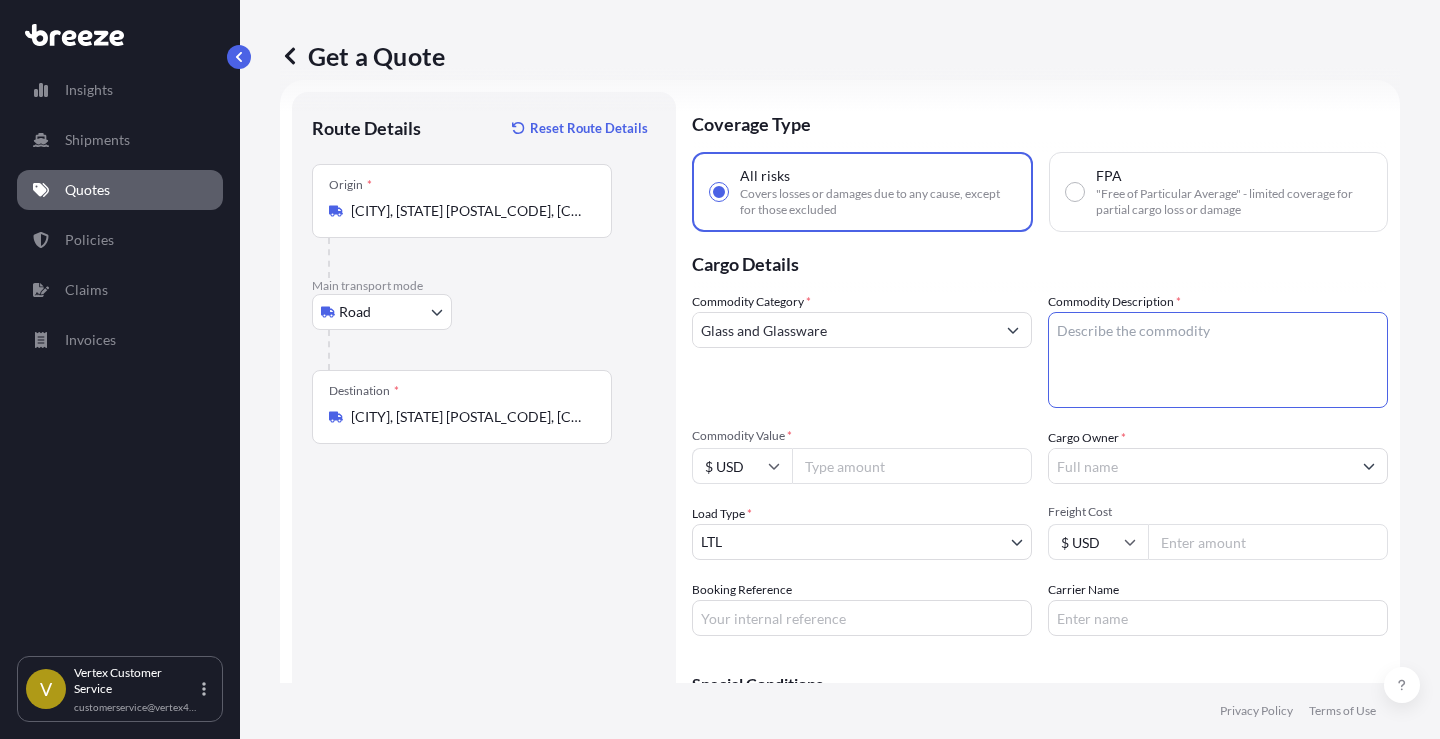 click at bounding box center (1013, 330) 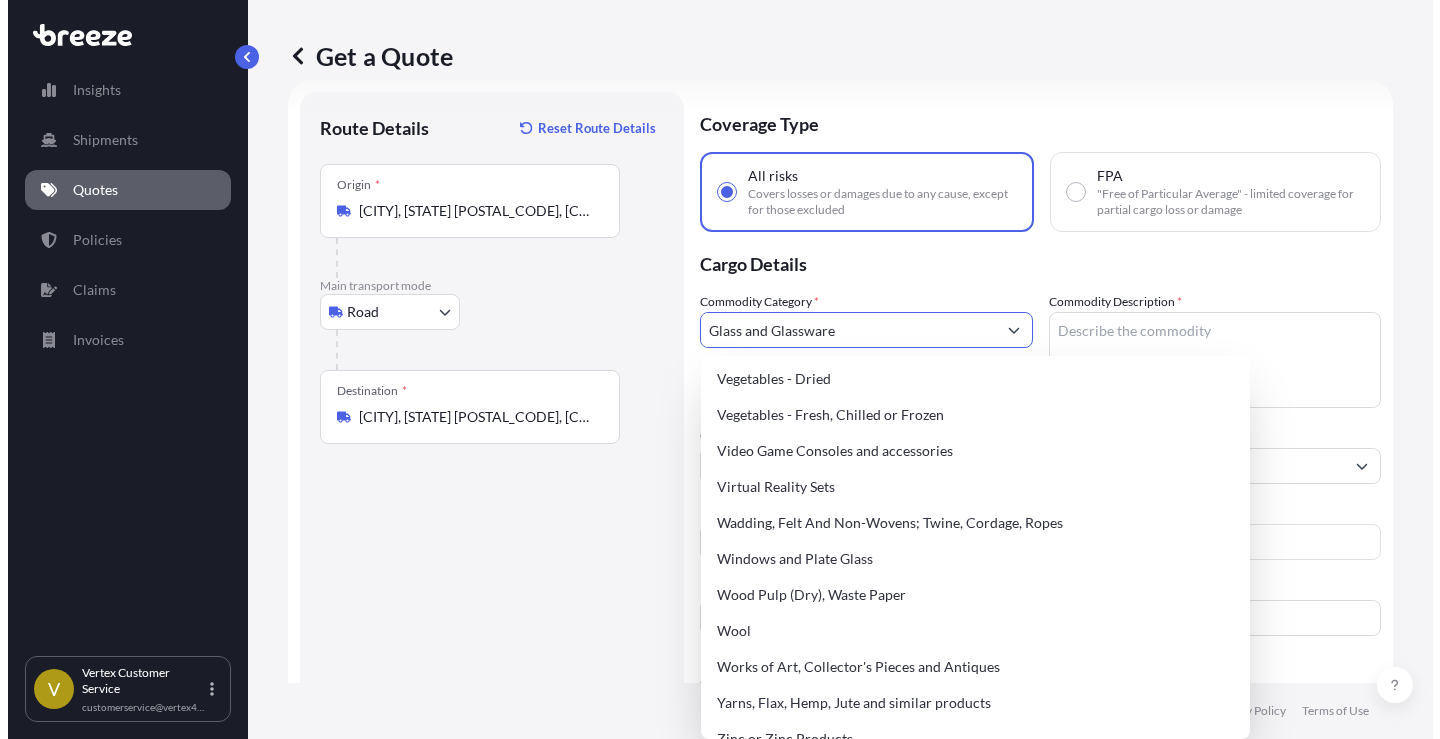 scroll, scrollTop: 4836, scrollLeft: 0, axis: vertical 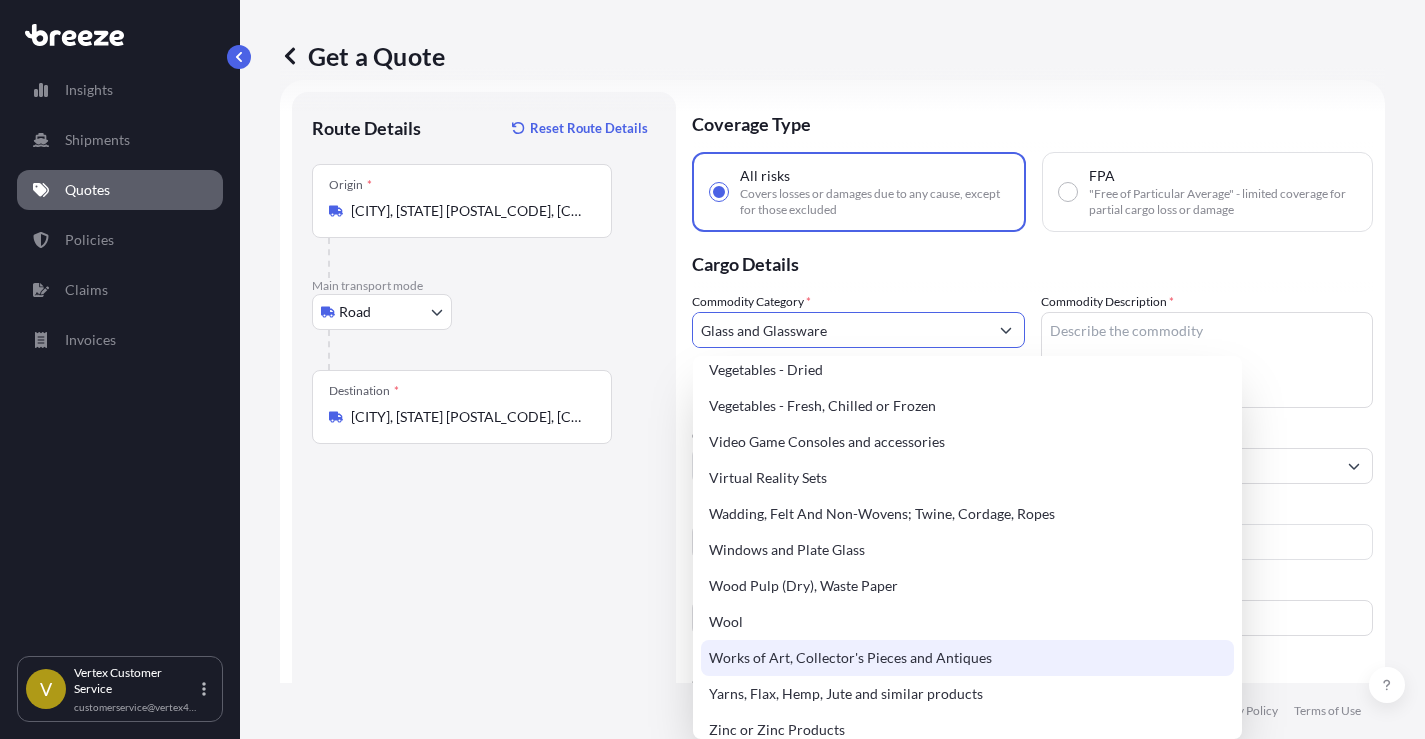 click on "[STREET], [STATE] [POSTAL_CODE], [COUNTRY]" at bounding box center [484, 450] 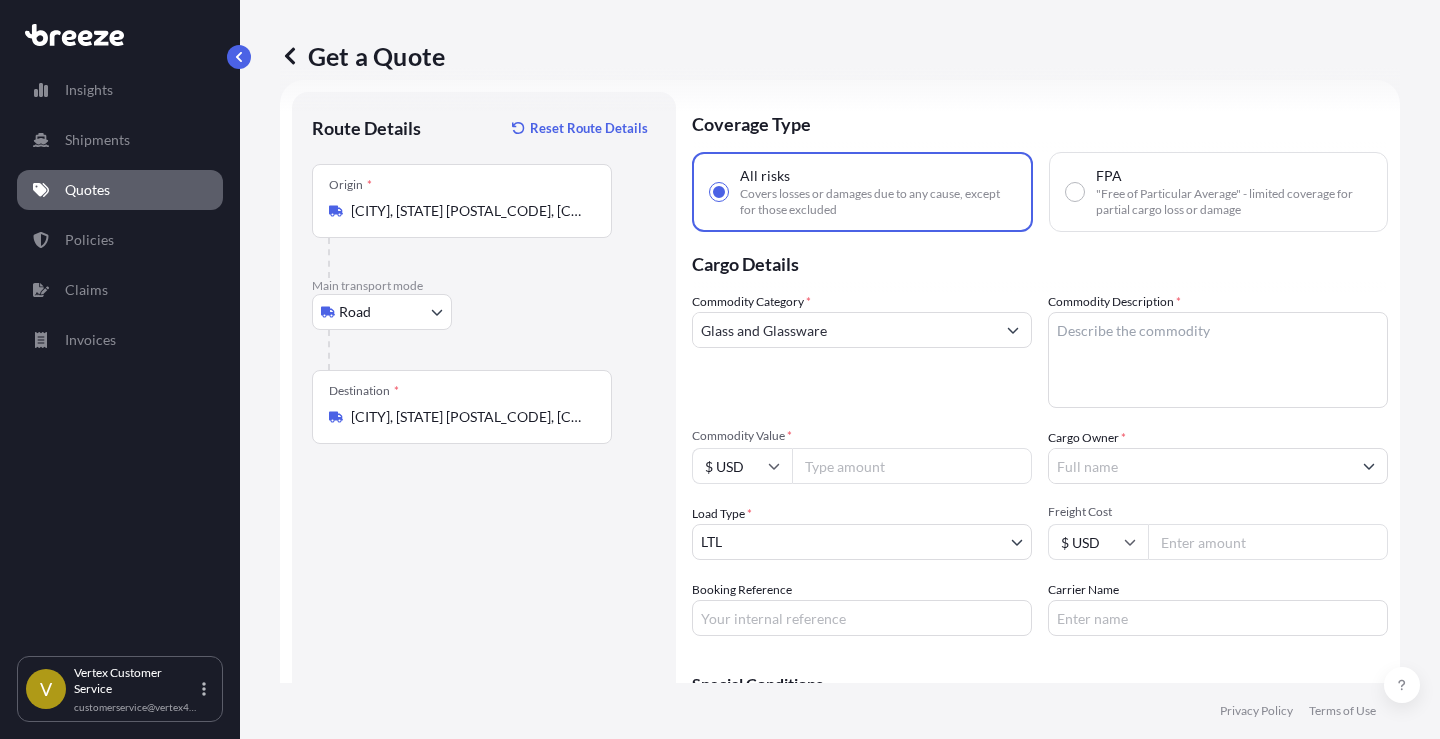 click on "Commodity Description *" at bounding box center (1218, 360) 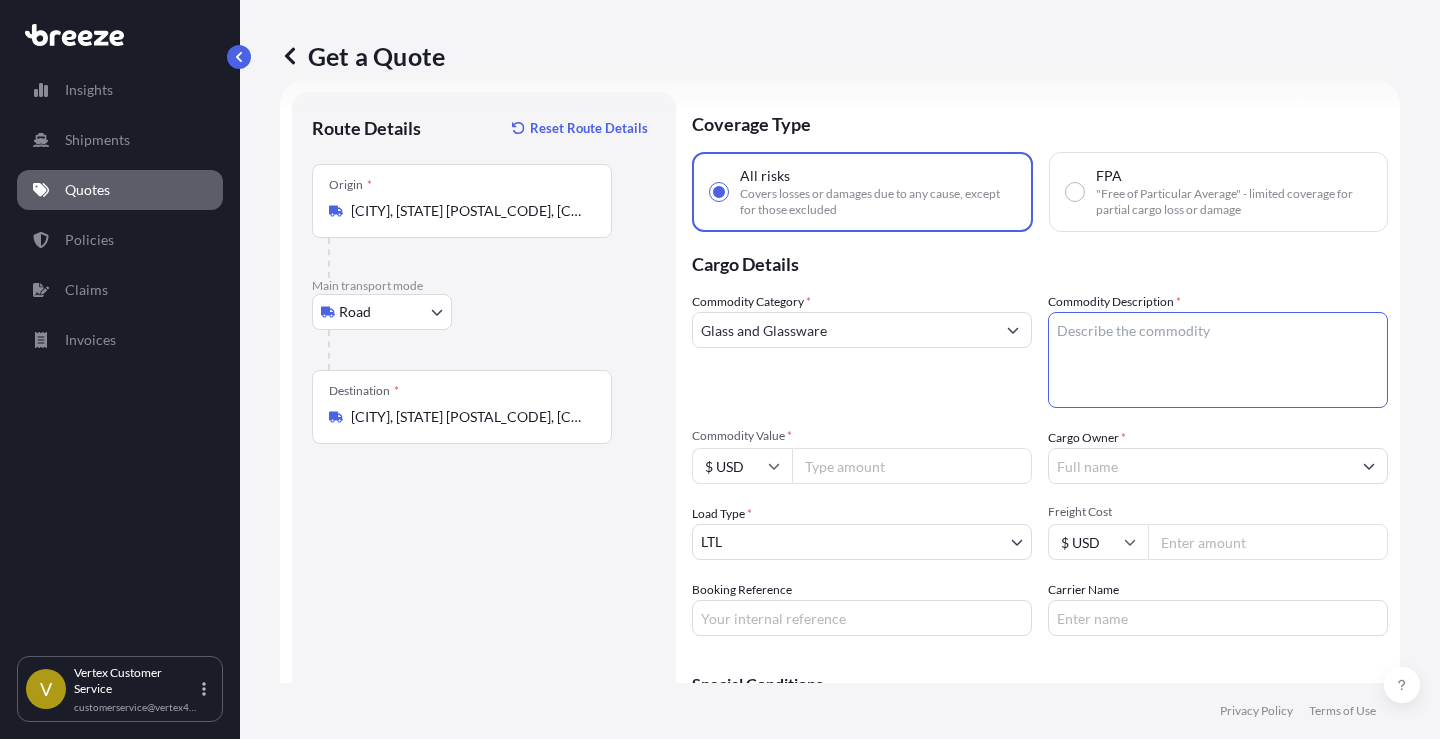 paste on "Aquariums supplies" 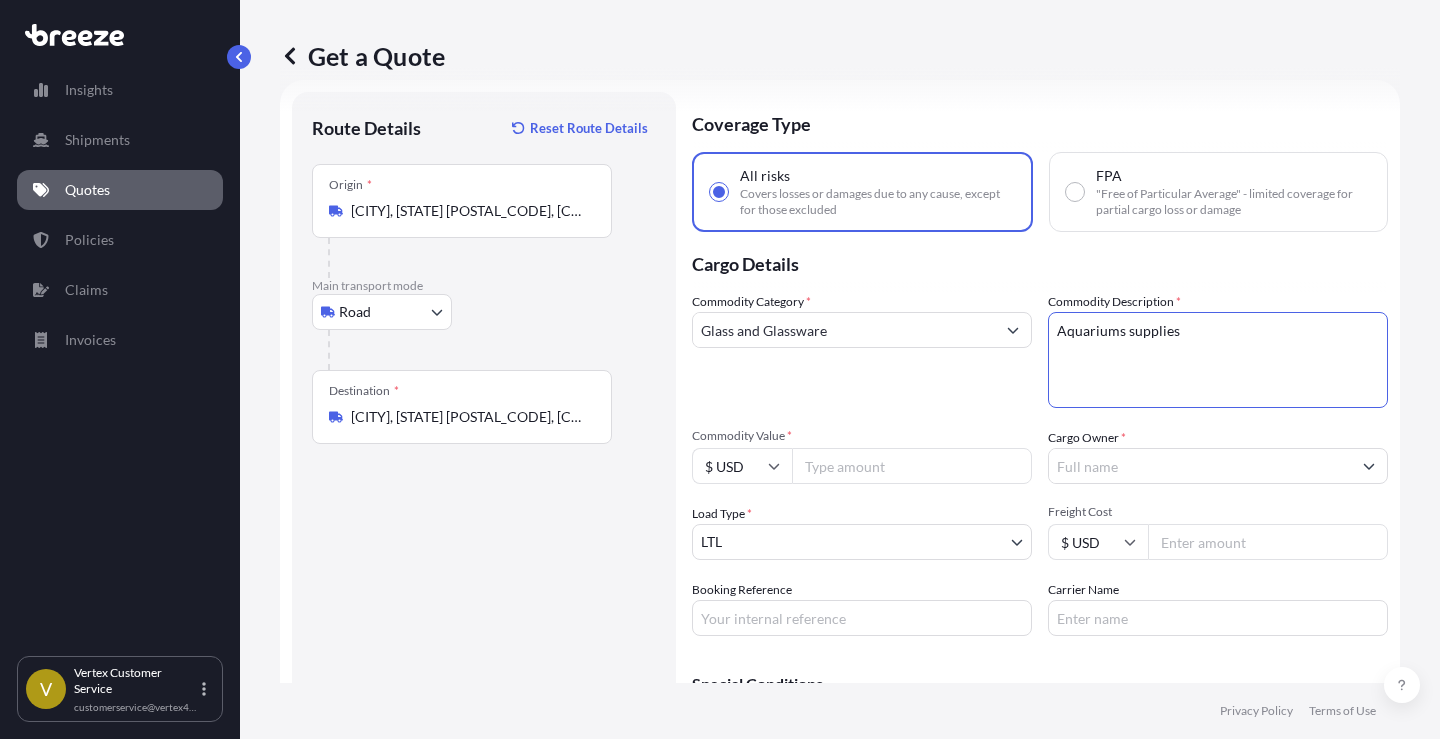 type on "Aquariums supplies" 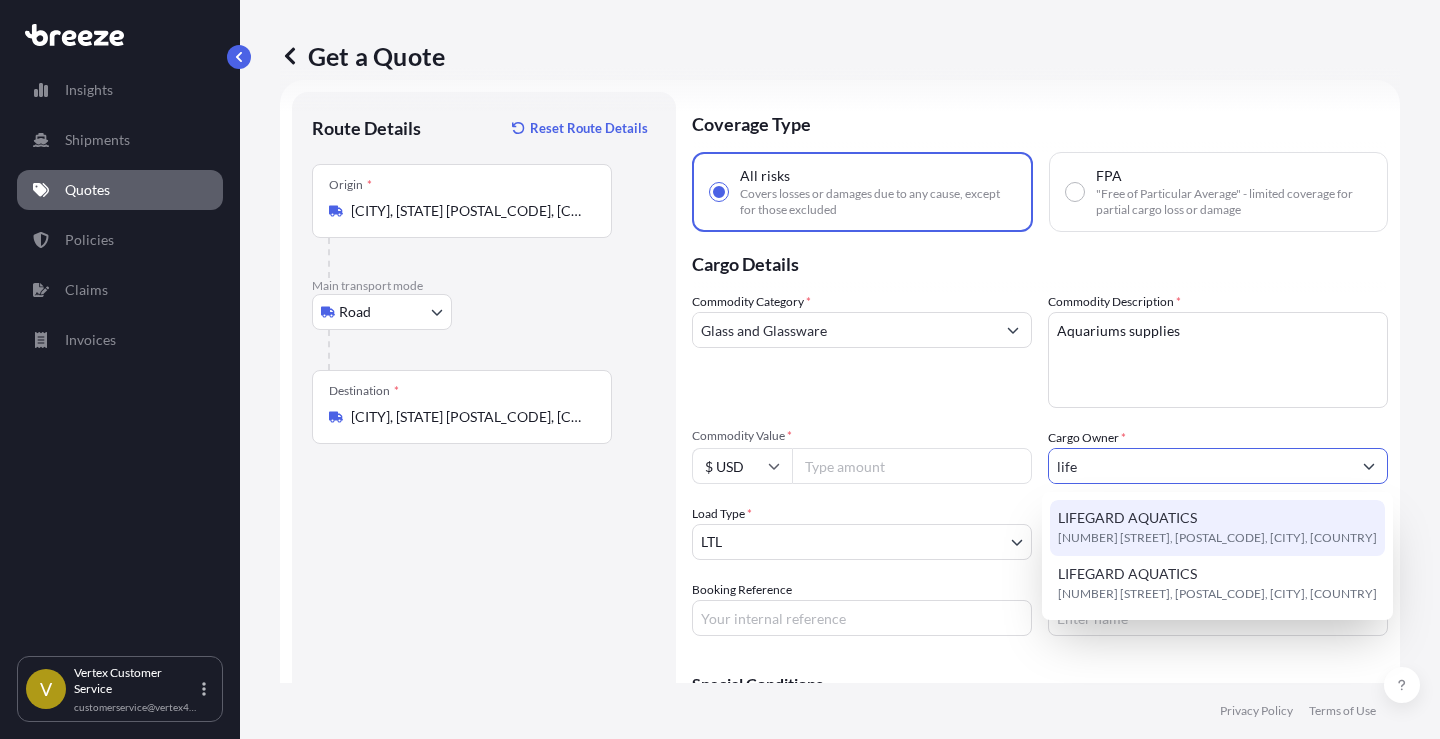 click on "[COMPANY_NAME] [NUMBER] [STREET], [POSTAL_CODE], [CITY], [COUNTRY]" at bounding box center (1217, 528) 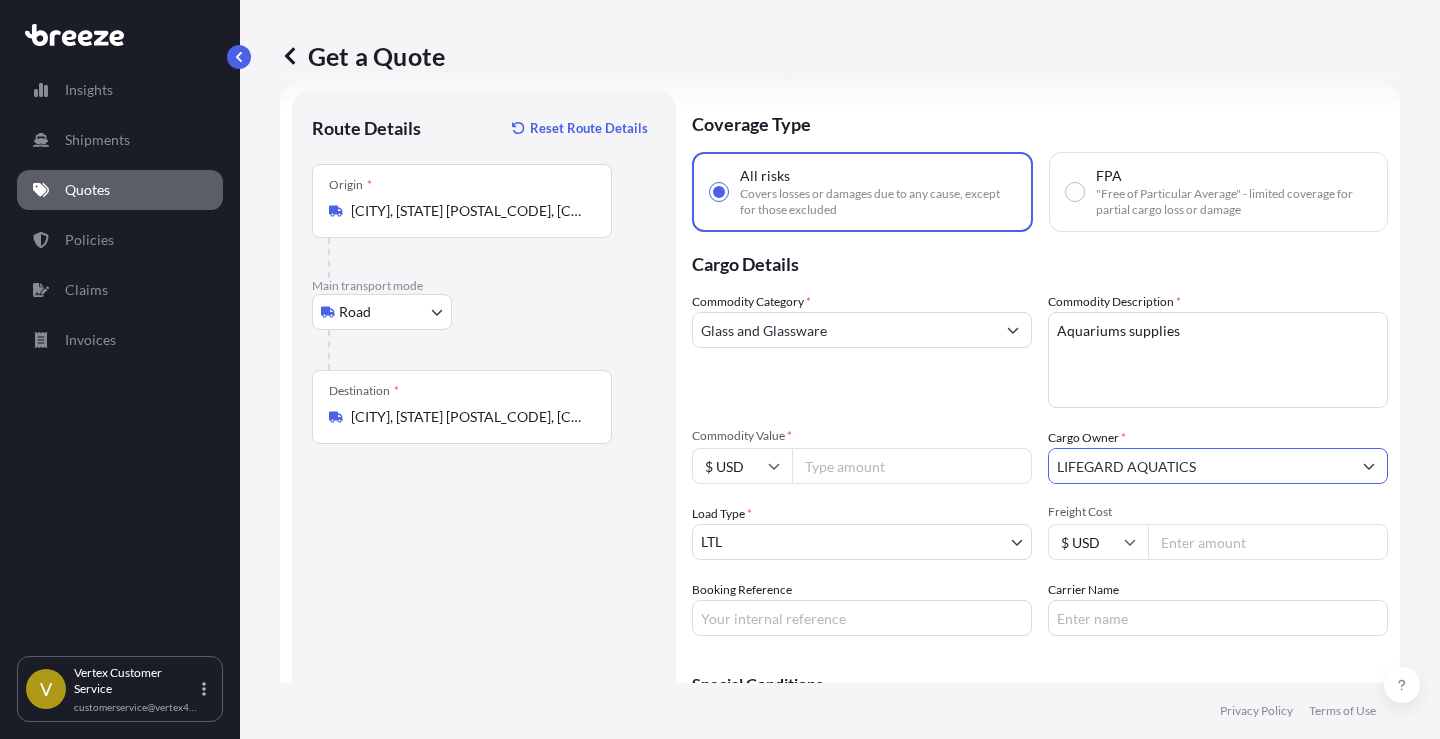 type on "LIFEGARD AQUATICS" 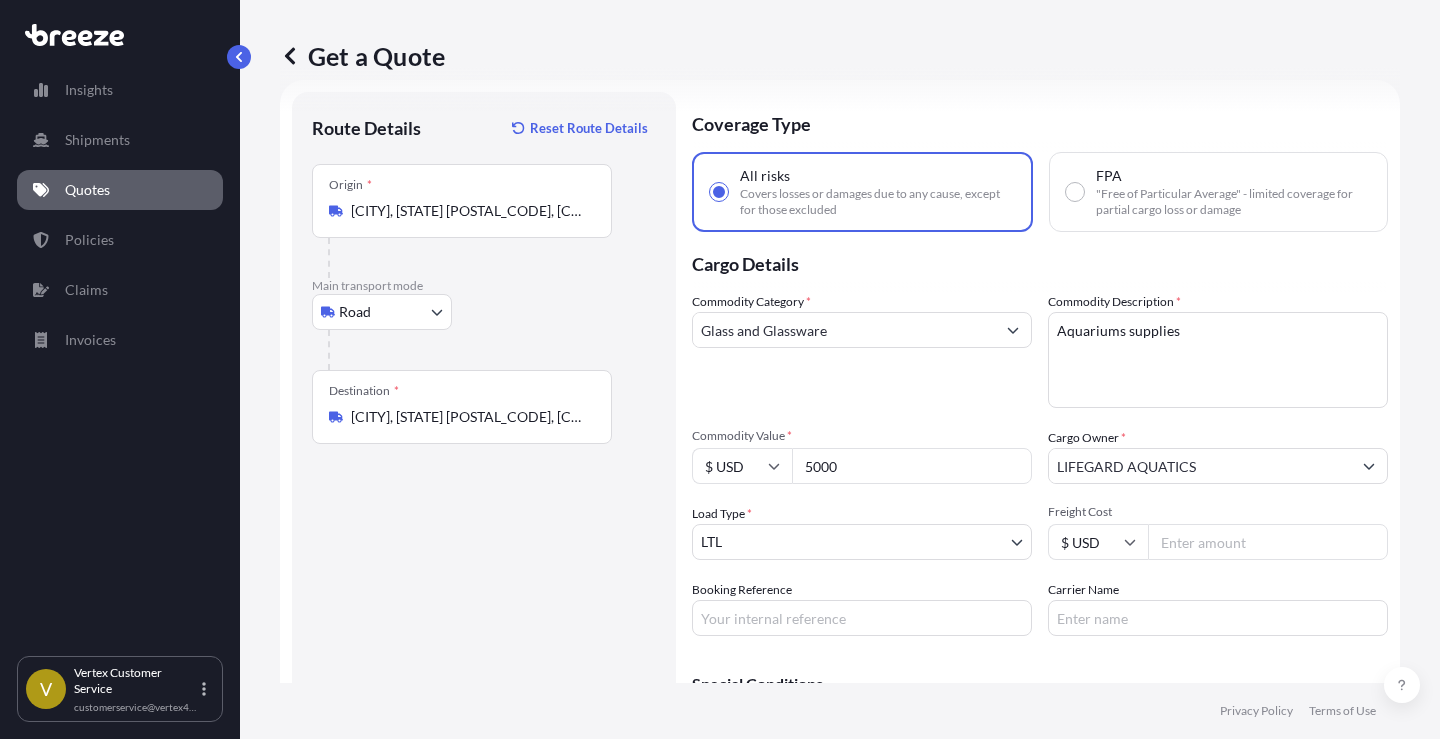 type on "5000" 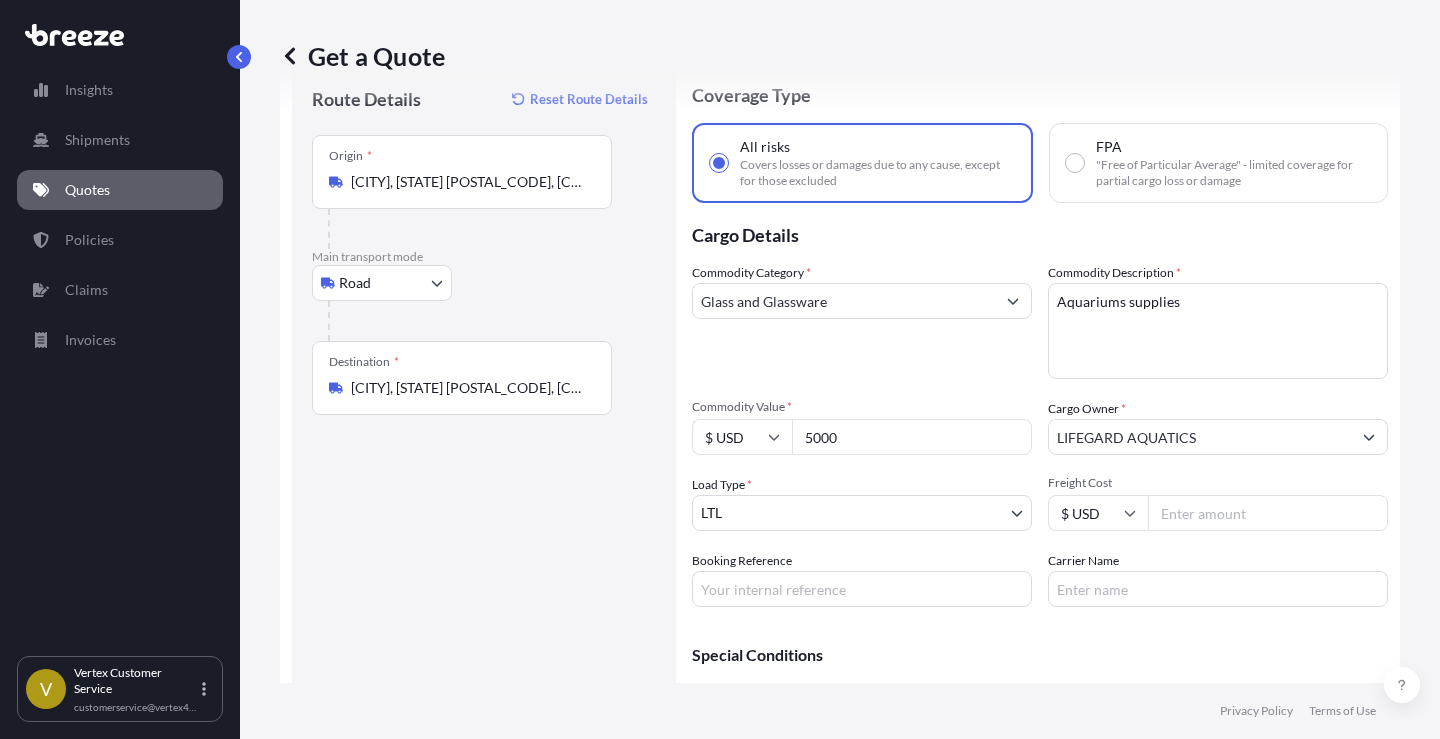 scroll, scrollTop: 169, scrollLeft: 0, axis: vertical 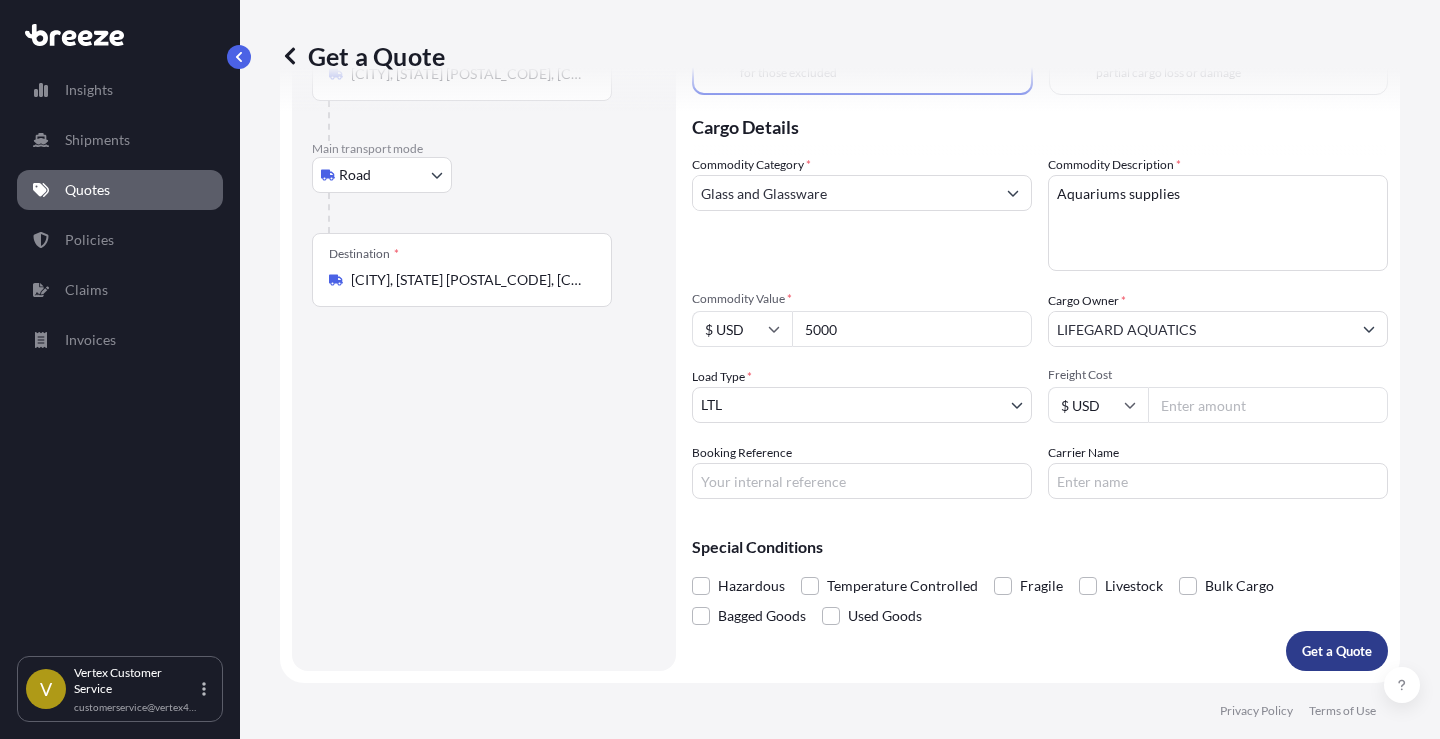 click on "Get a Quote" at bounding box center [1337, 651] 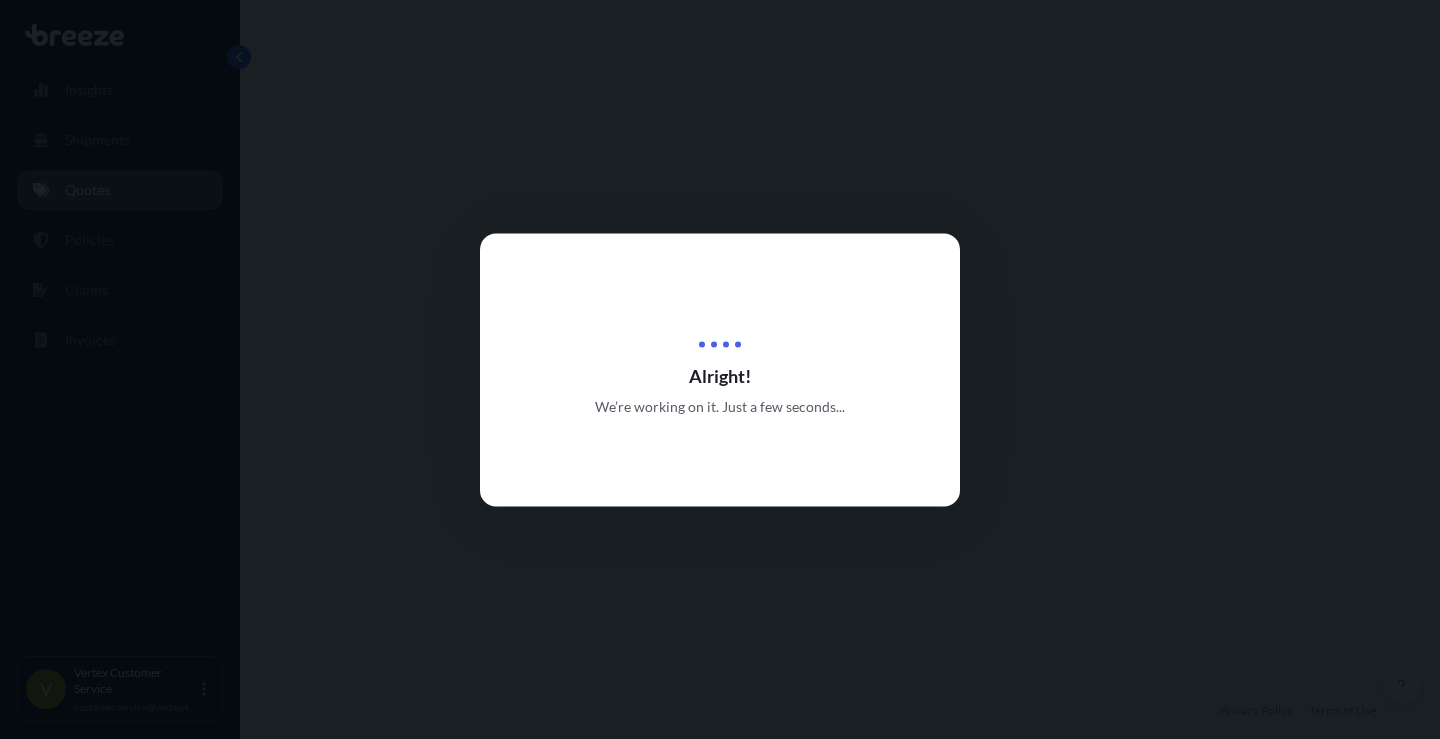 scroll, scrollTop: 0, scrollLeft: 0, axis: both 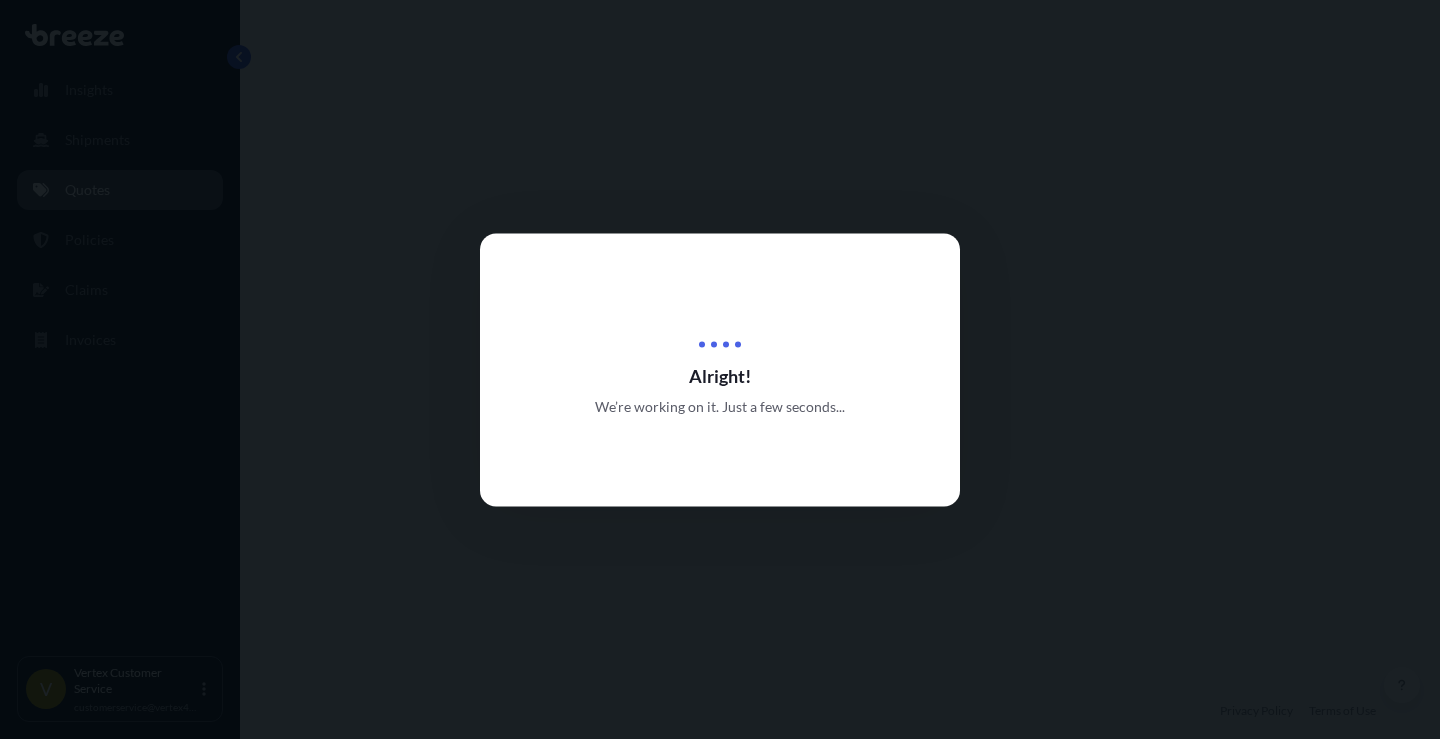 select on "1" 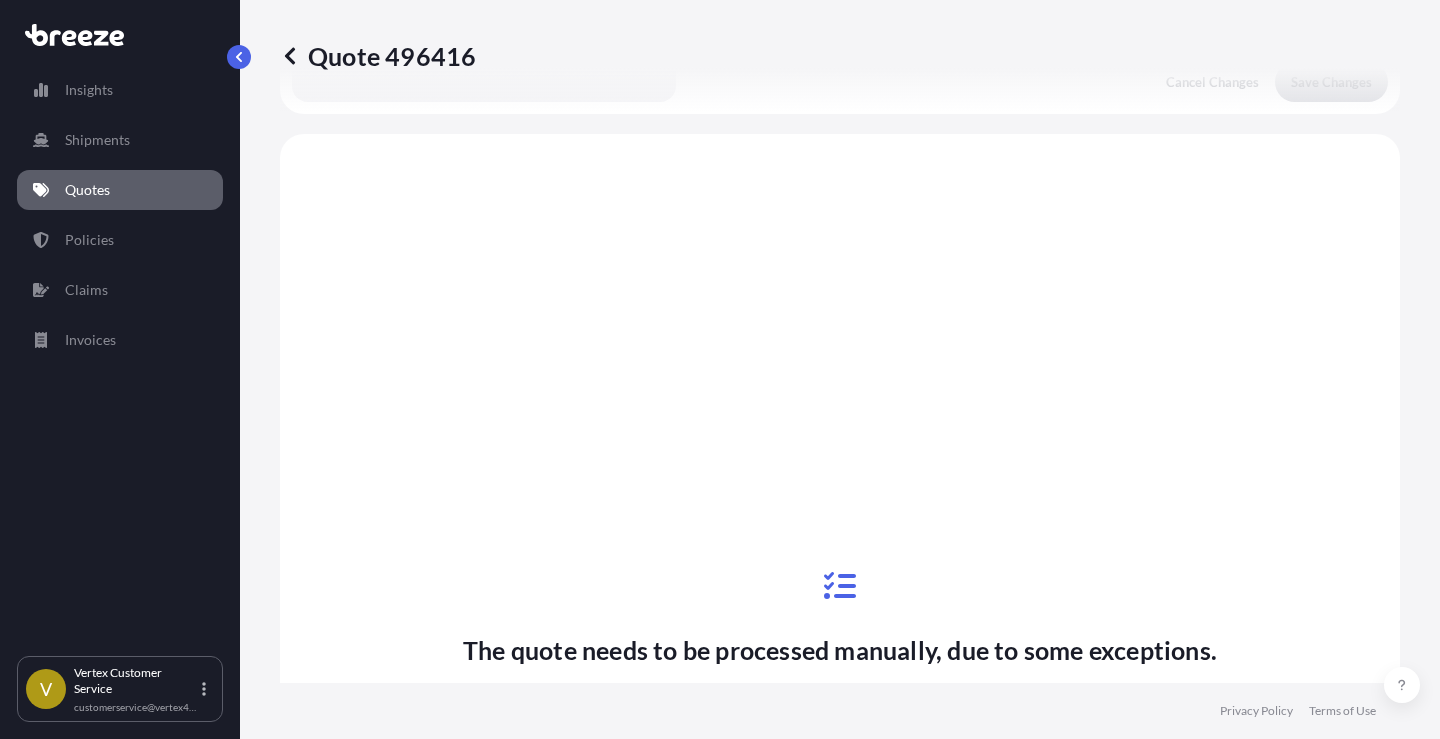 scroll, scrollTop: 772, scrollLeft: 0, axis: vertical 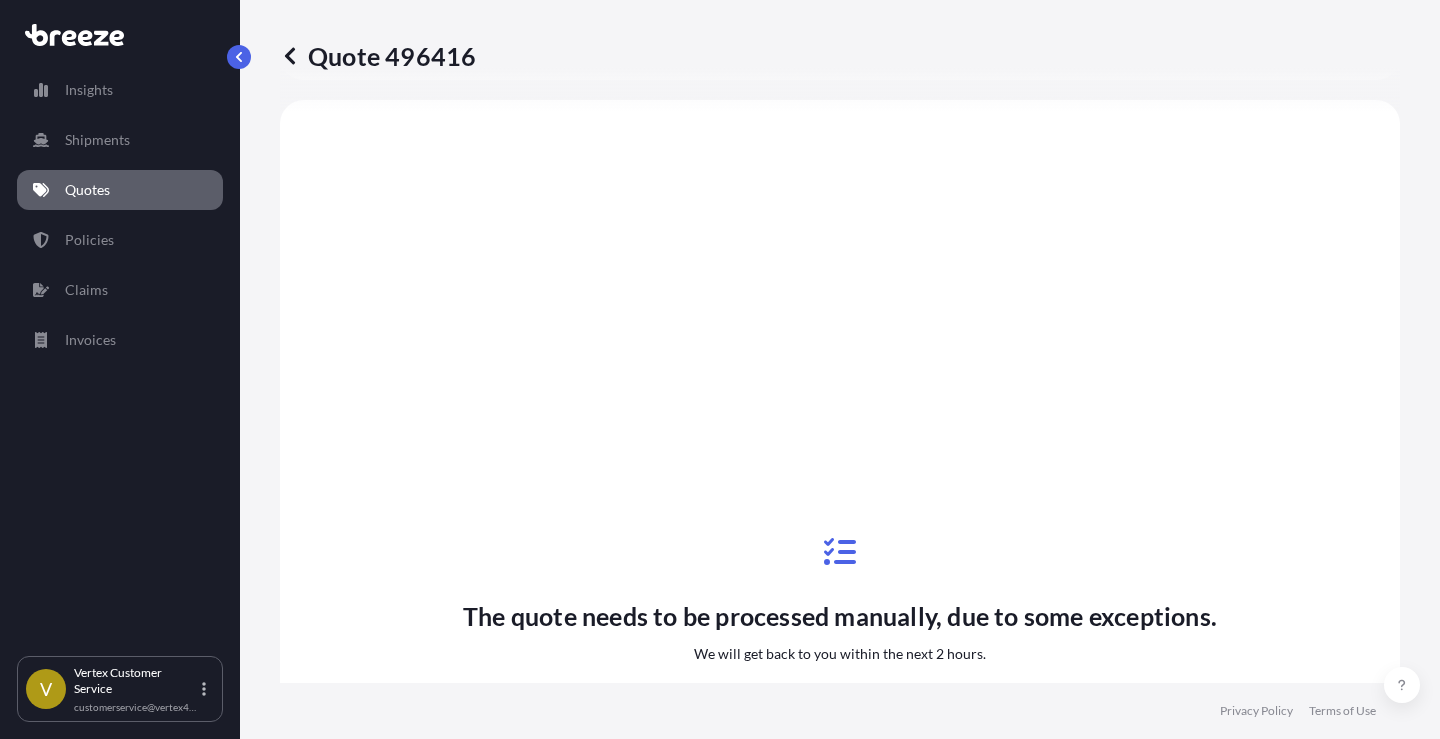 click on "Quote 496416 Exceptions: Commodity Type Glass and Glassware ("Aquariums supplies	") Main Exclusions [EMAIL] Wilful misconduct Unsuitable packing" at bounding box center (840, 341) 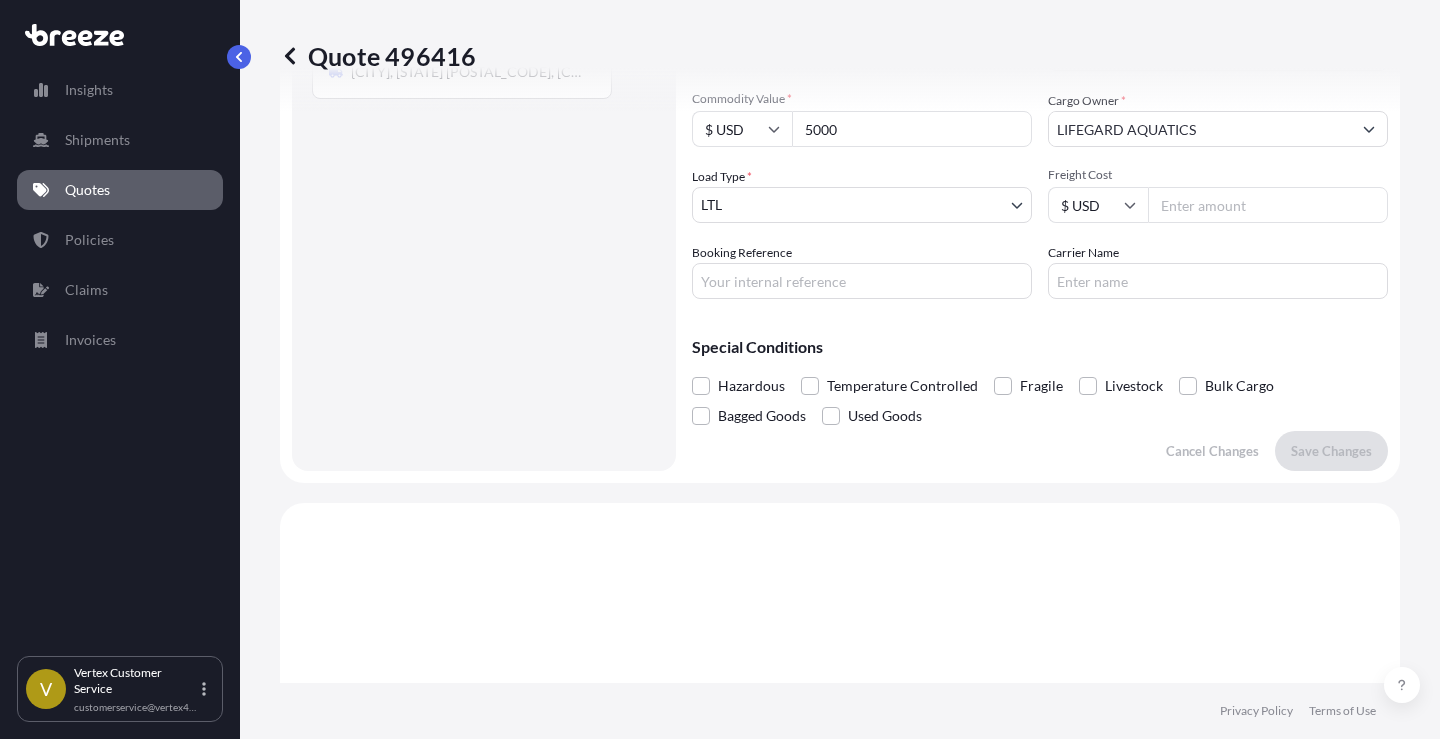 scroll, scrollTop: 0, scrollLeft: 0, axis: both 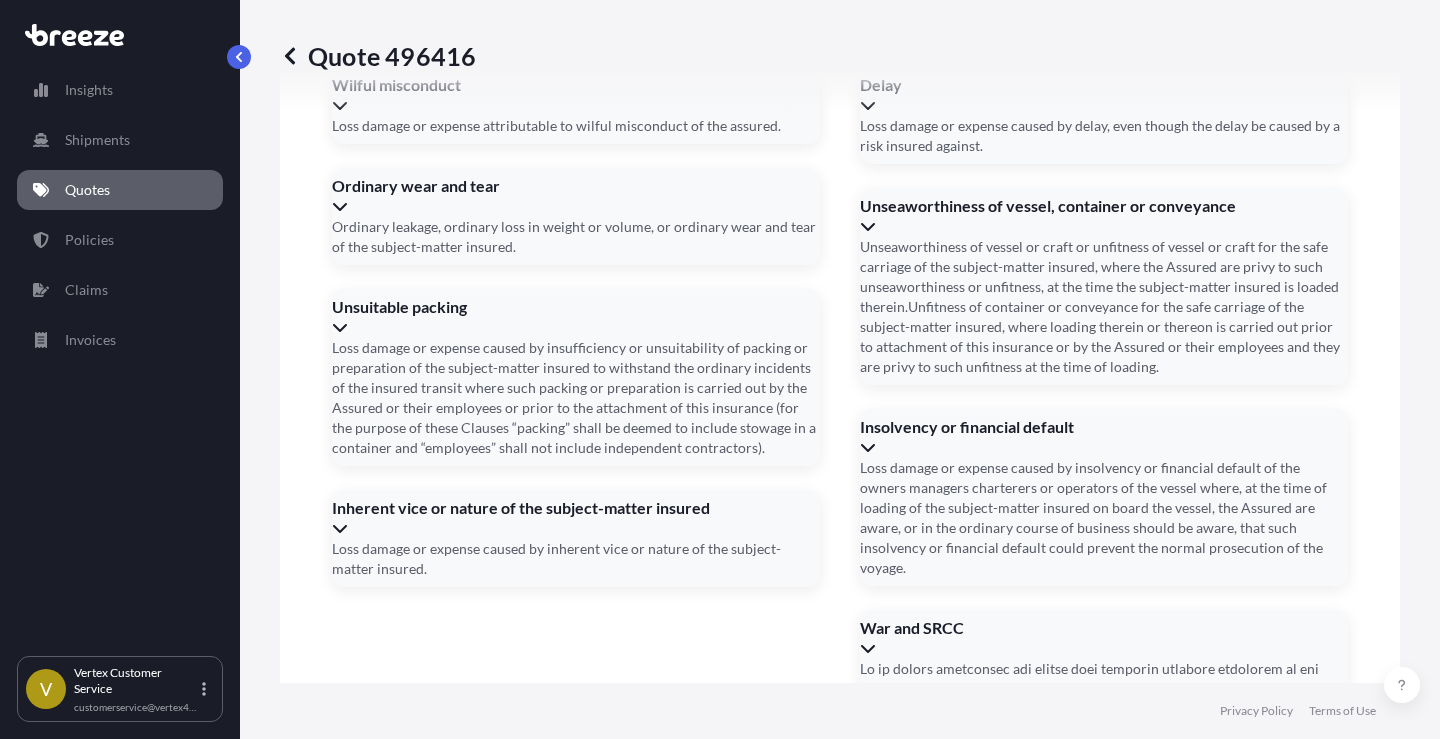 click on "Booking Reference" at bounding box center [487, 1550] 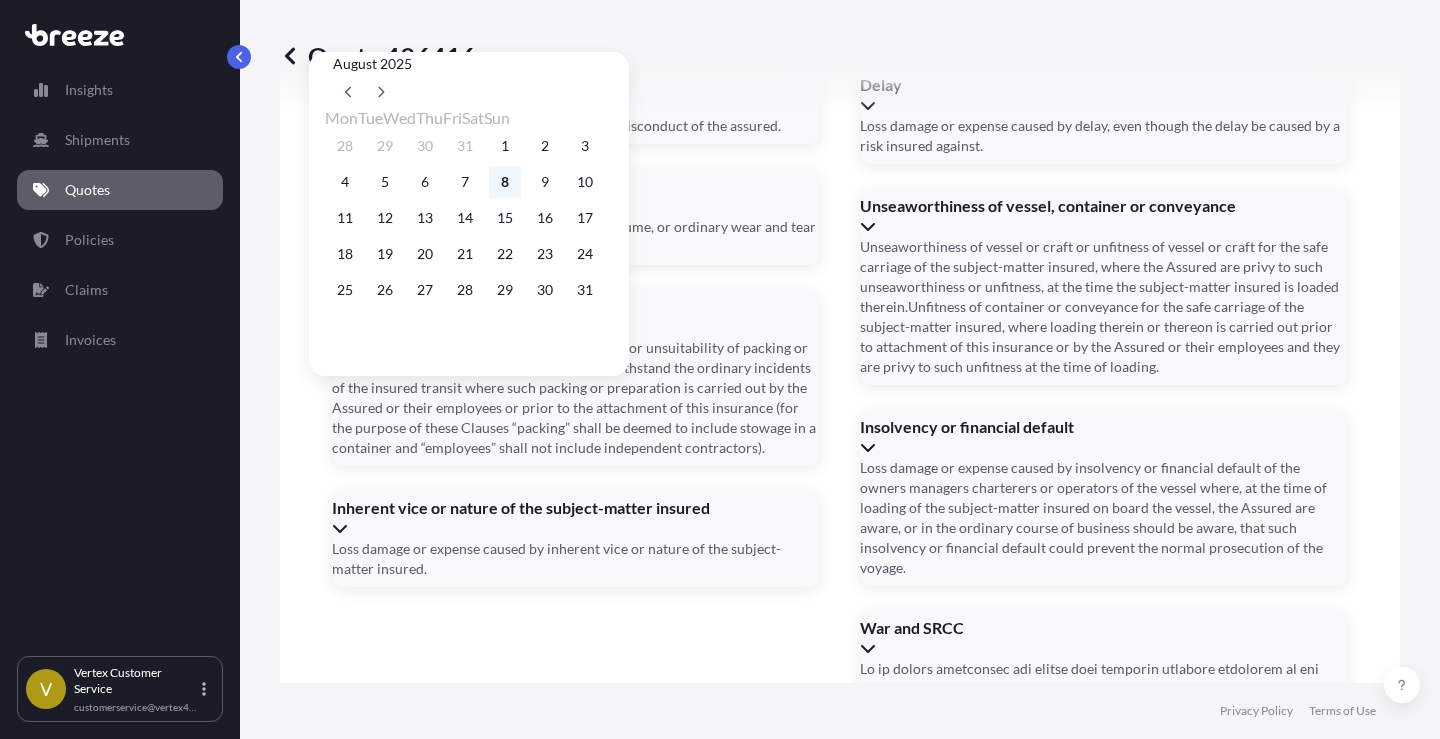 click on "8" at bounding box center [505, 182] 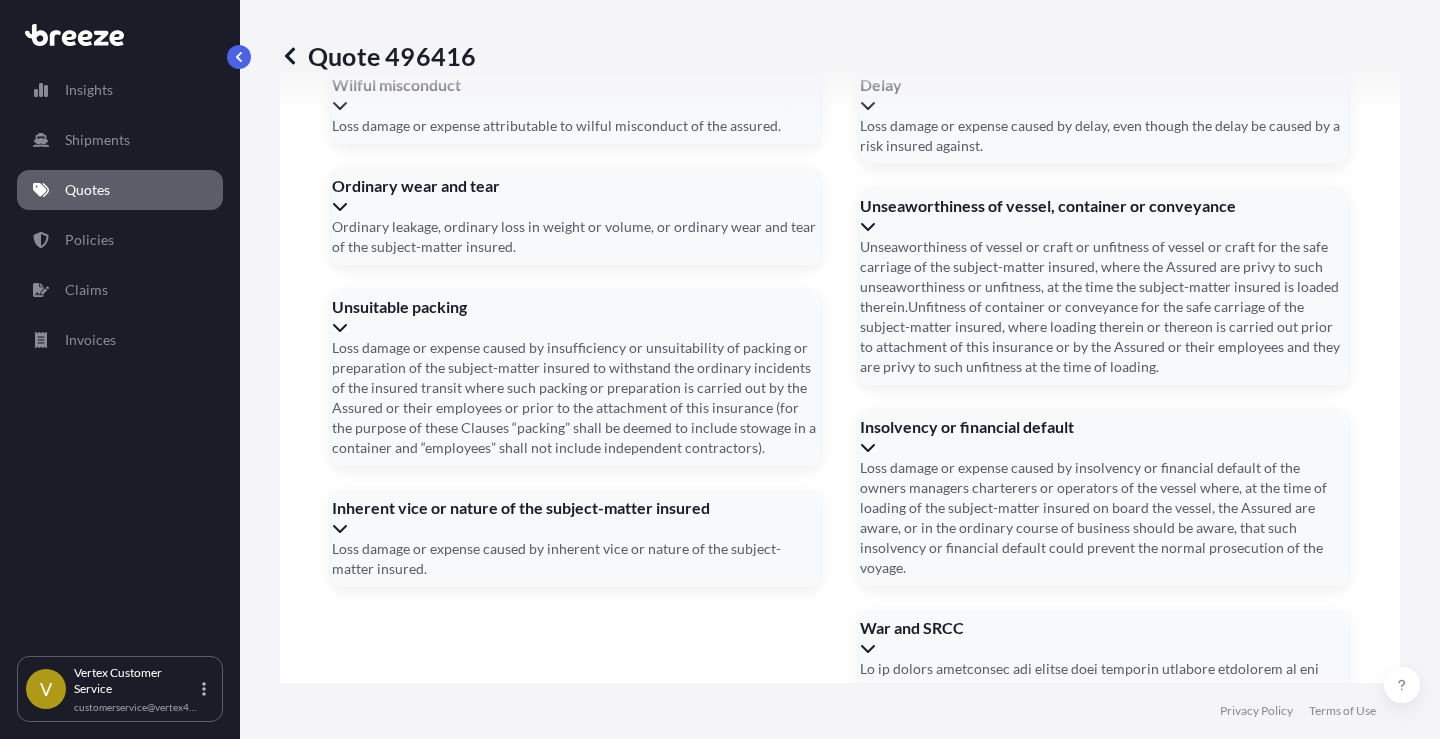 click on "Date of Arrival   *" at bounding box center [838, 1470] 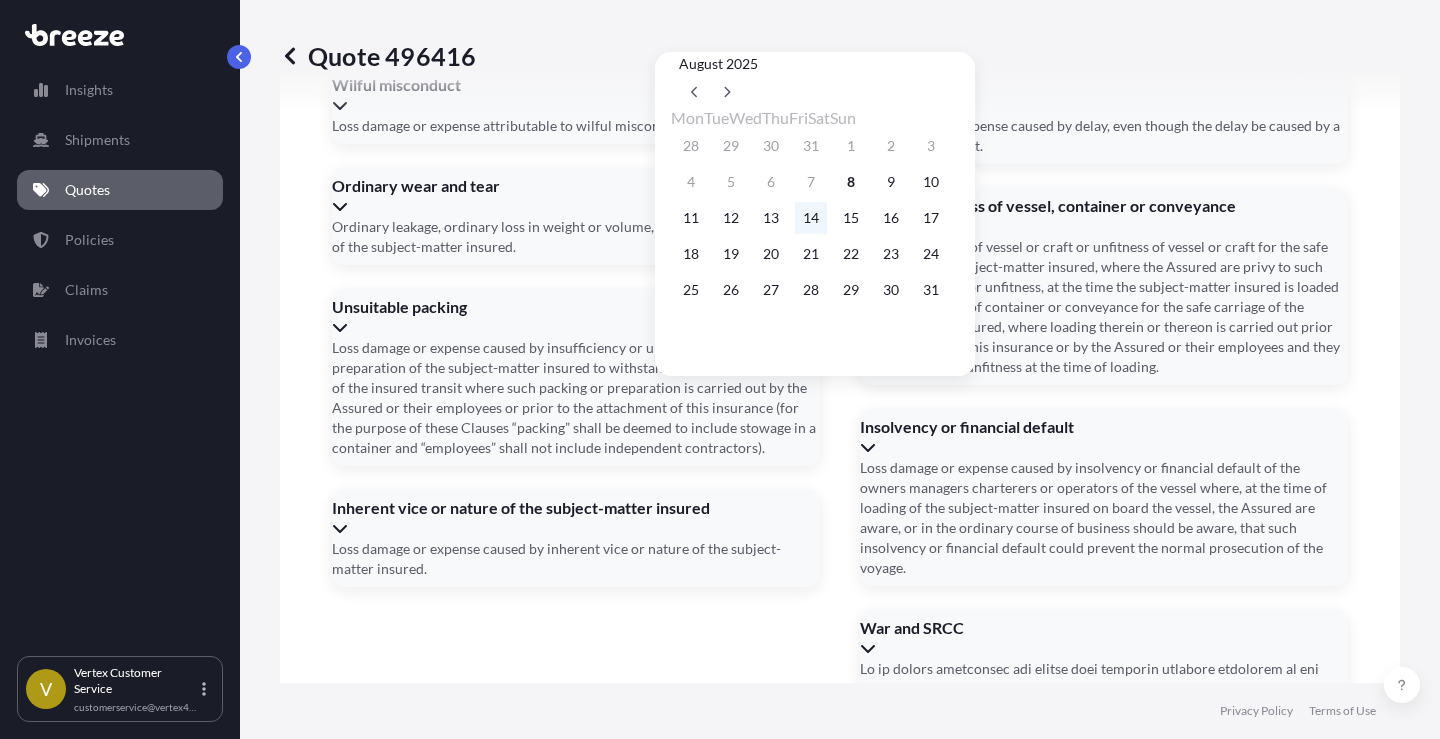 click on "14" at bounding box center (811, 218) 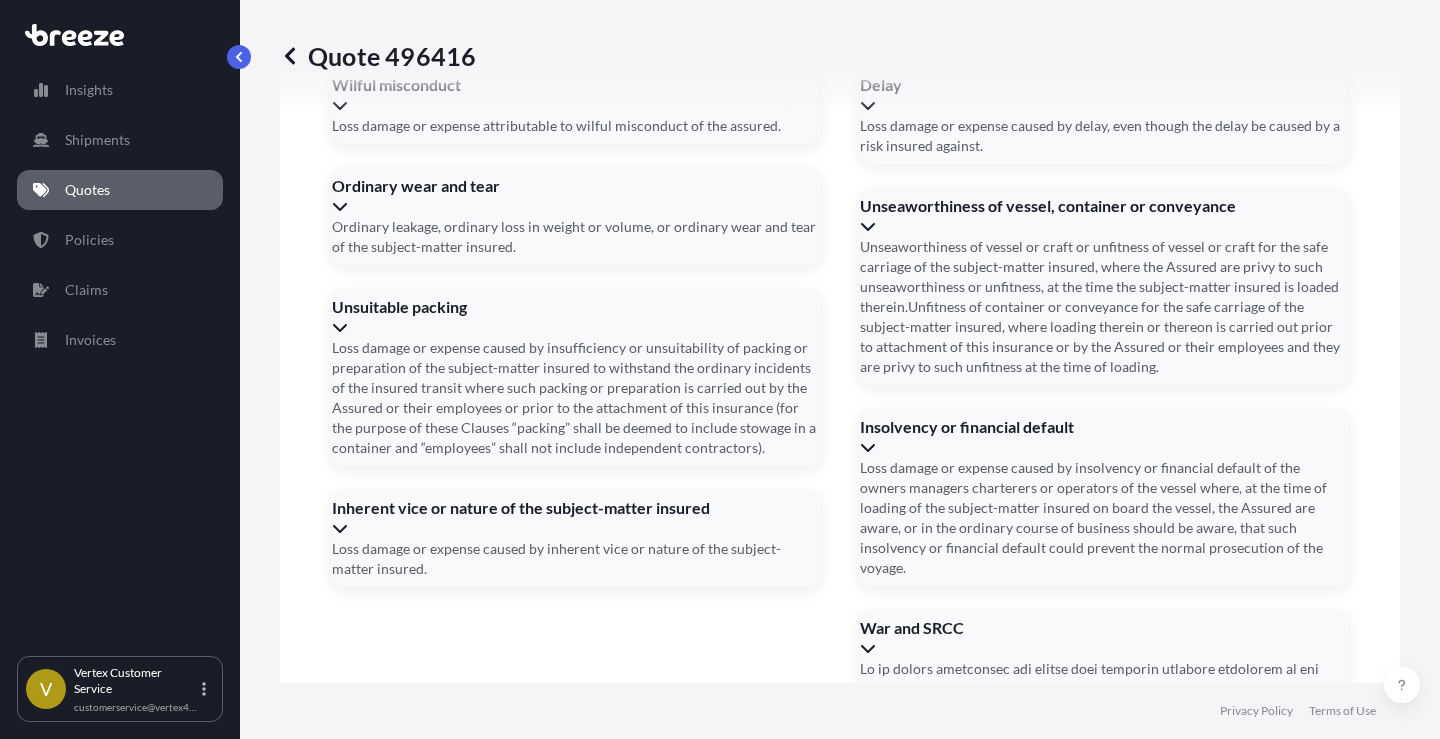 type on "[DATE]" 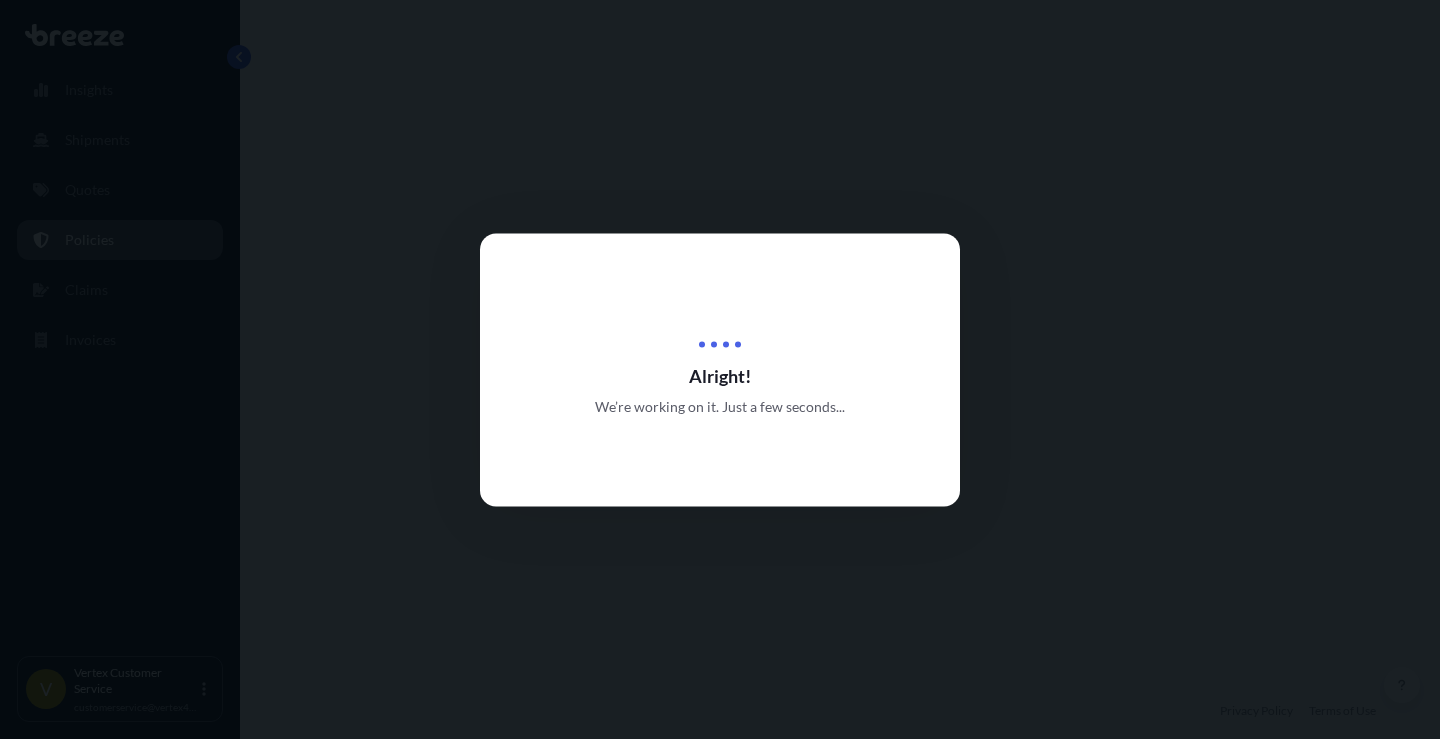 scroll, scrollTop: 0, scrollLeft: 0, axis: both 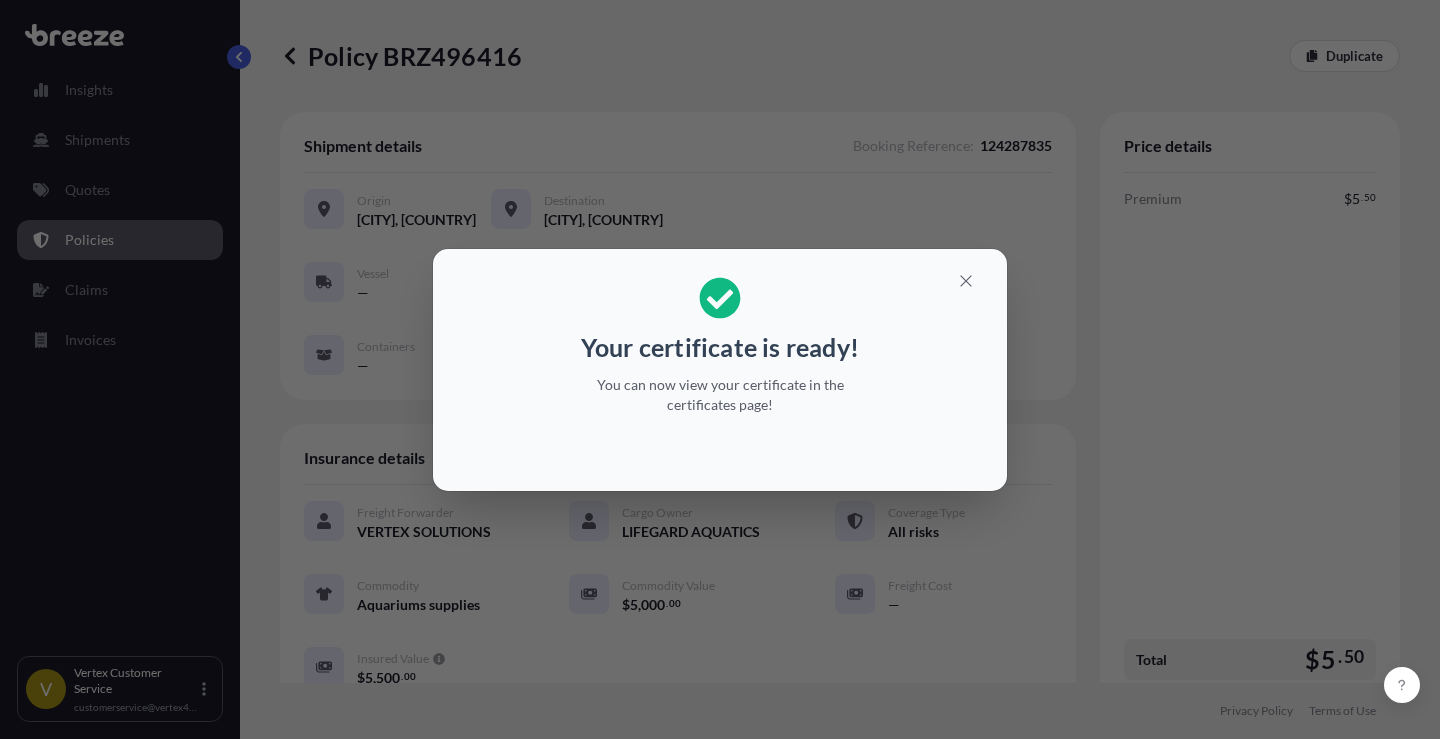click on "Your certificate is ready! You can now view your certificate in the certificates page!" at bounding box center (720, 369) 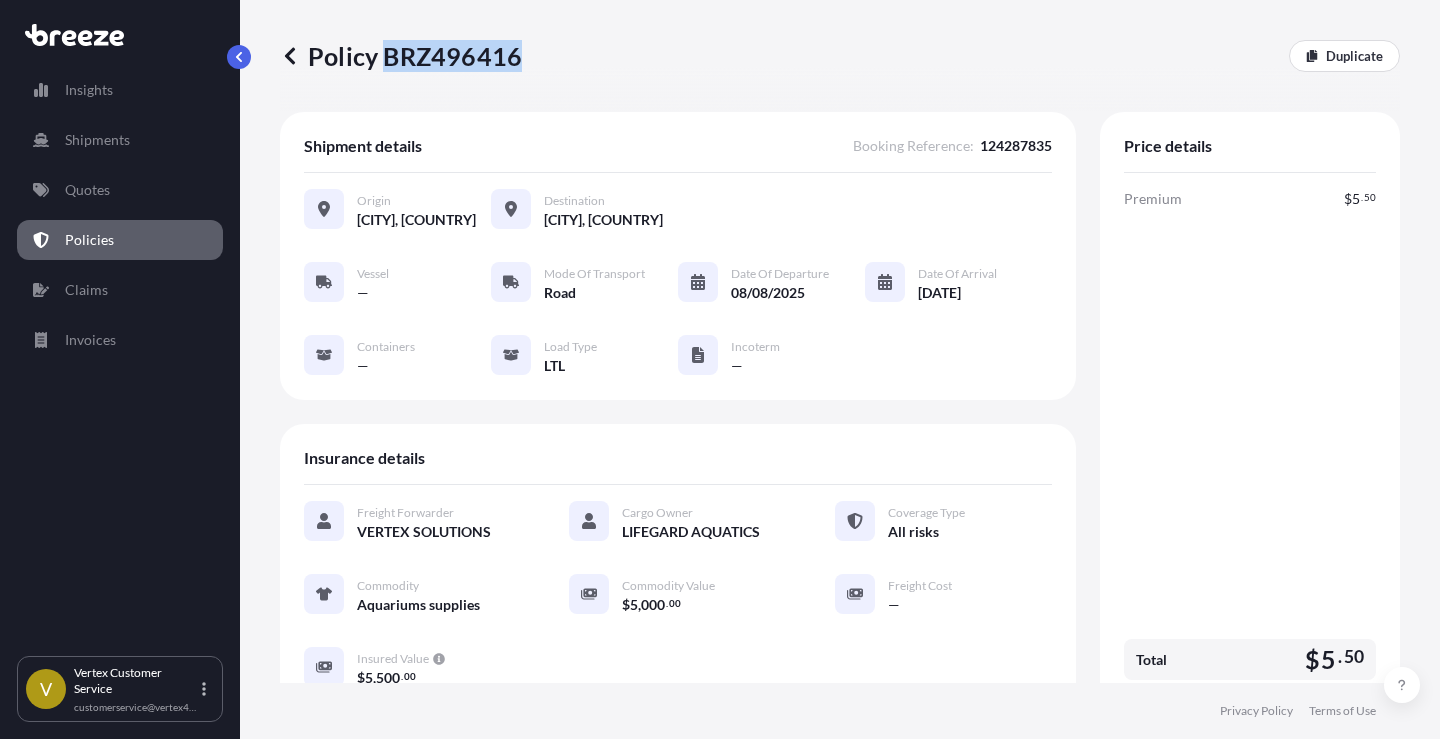 drag, startPoint x: 383, startPoint y: 54, endPoint x: 514, endPoint y: 57, distance: 131.03435 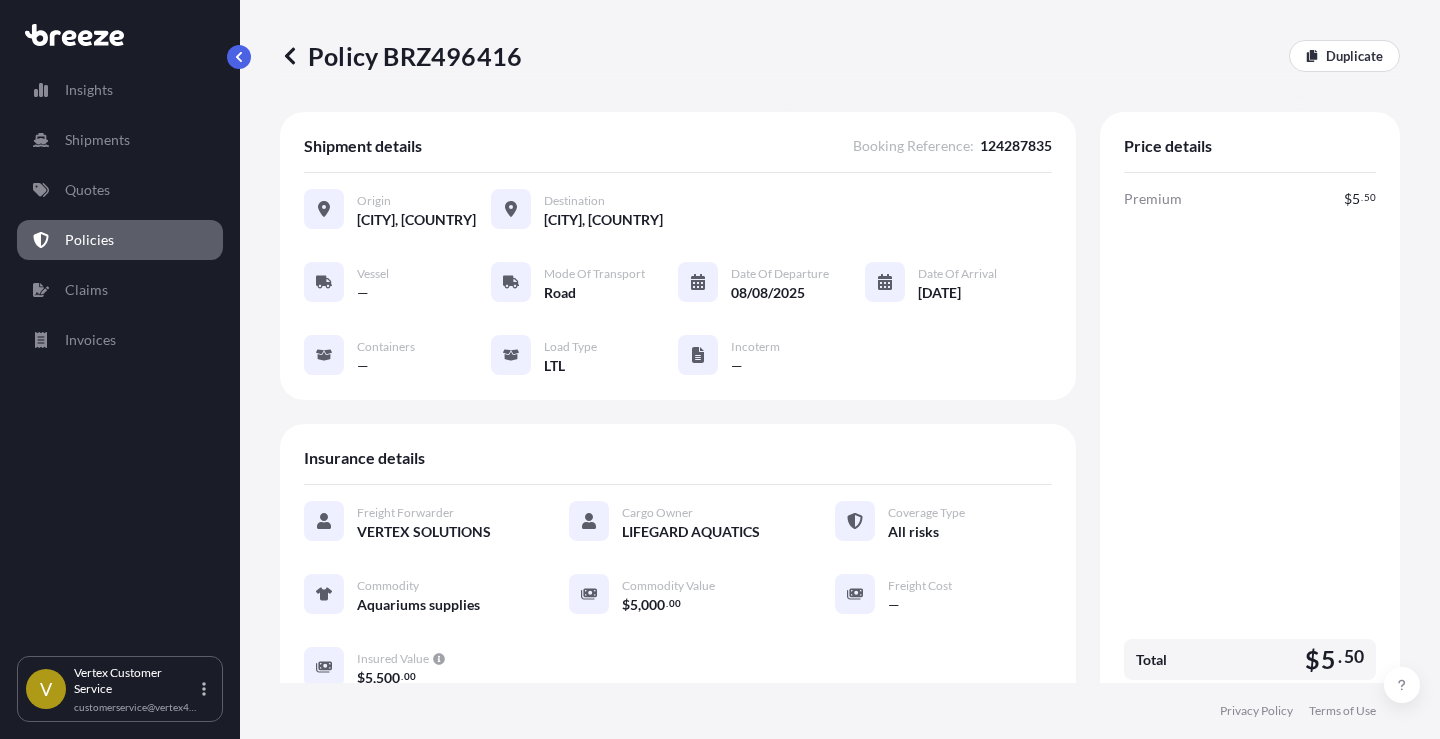 click on "Policy BRZ496416 Duplicate" at bounding box center [840, 56] 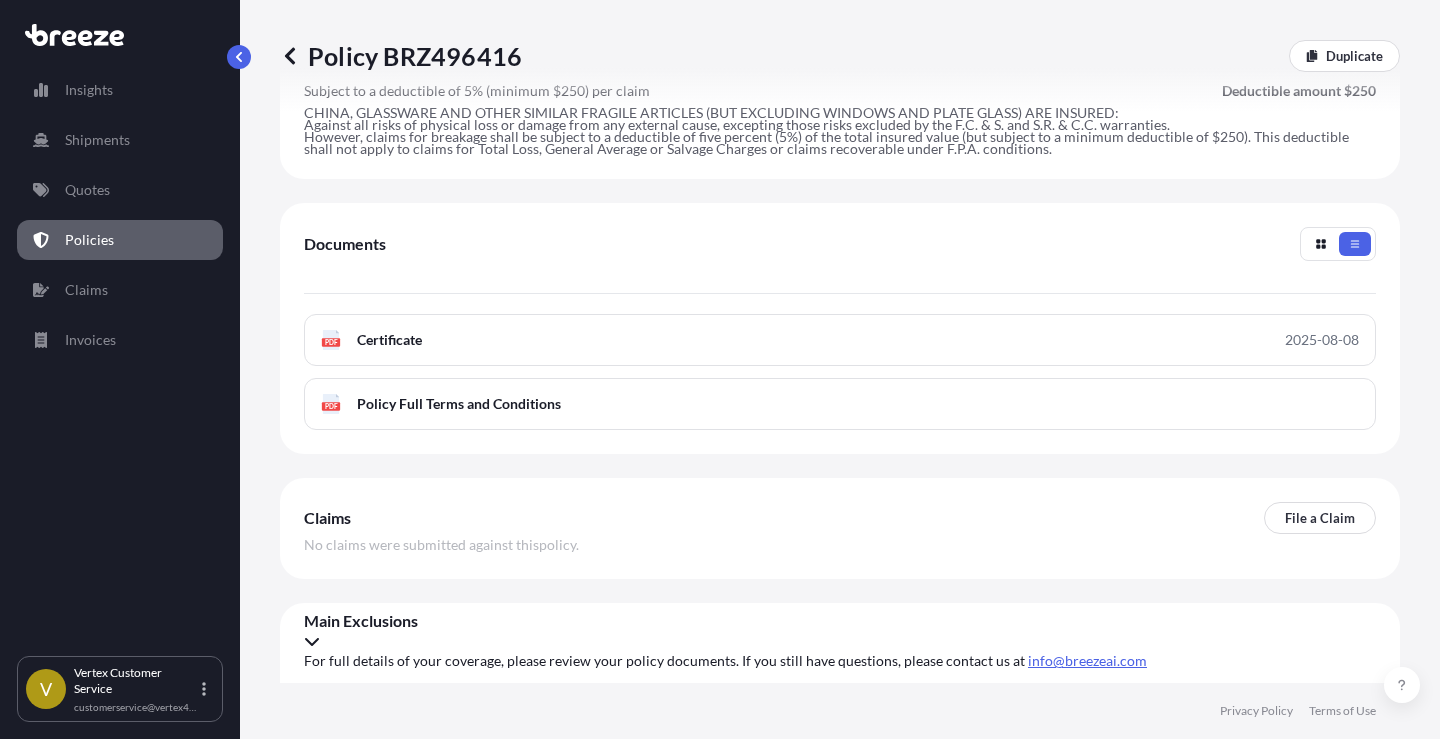 scroll, scrollTop: 736, scrollLeft: 0, axis: vertical 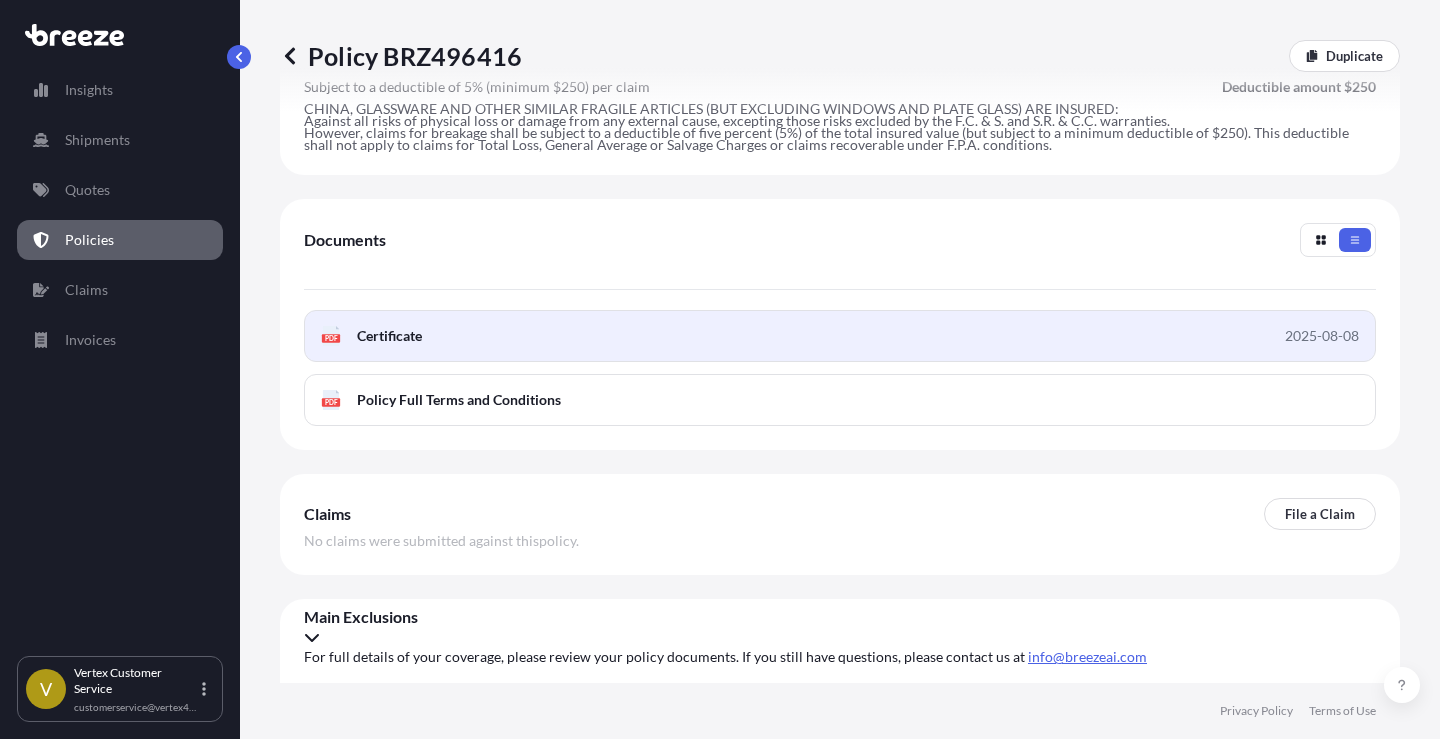 click 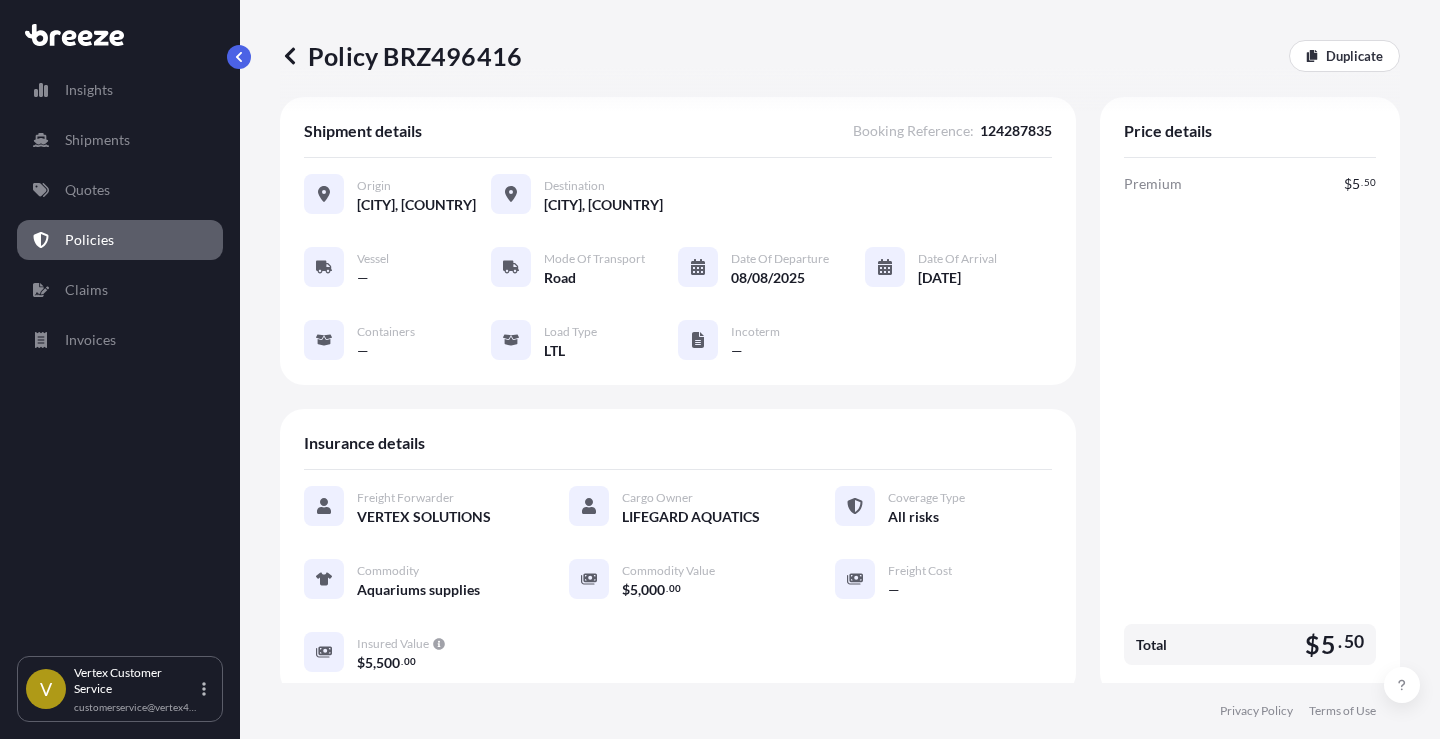 scroll, scrollTop: 0, scrollLeft: 0, axis: both 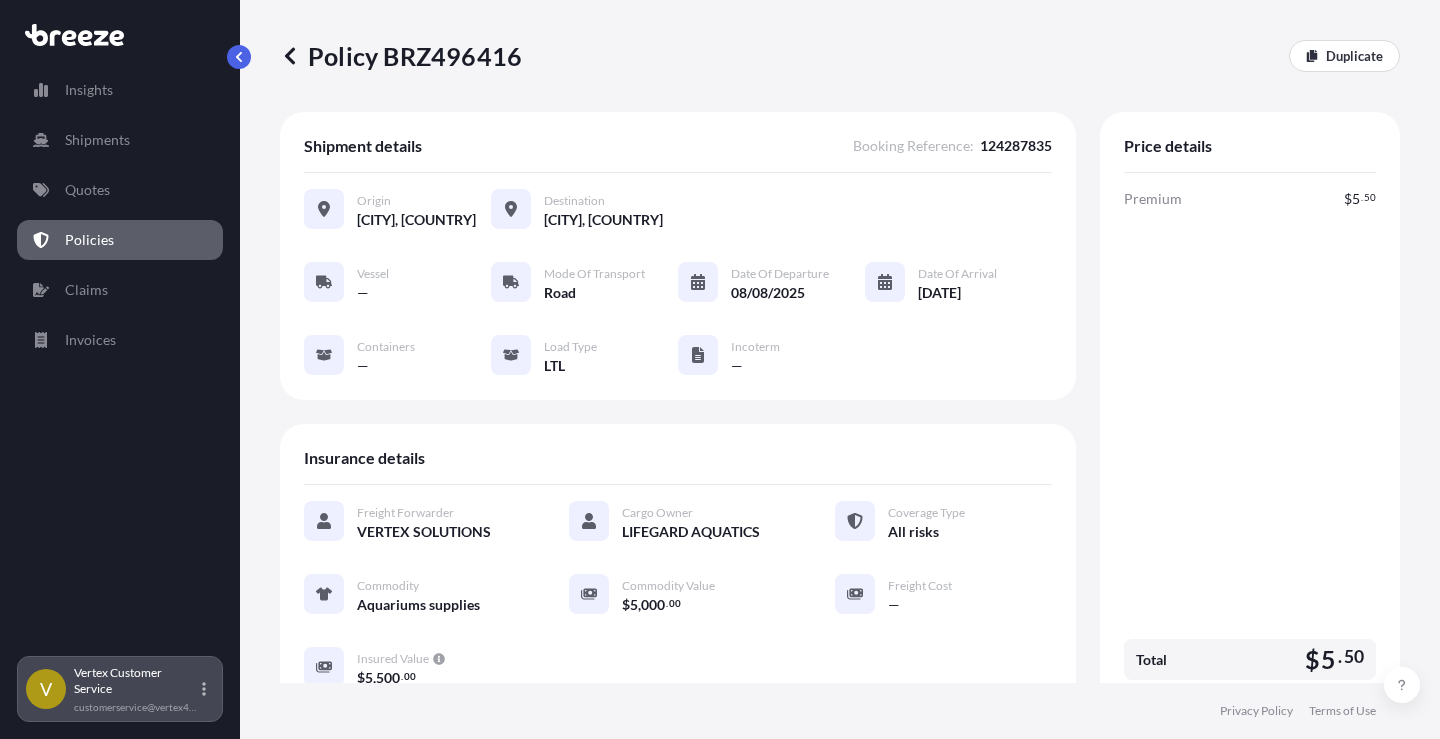 click 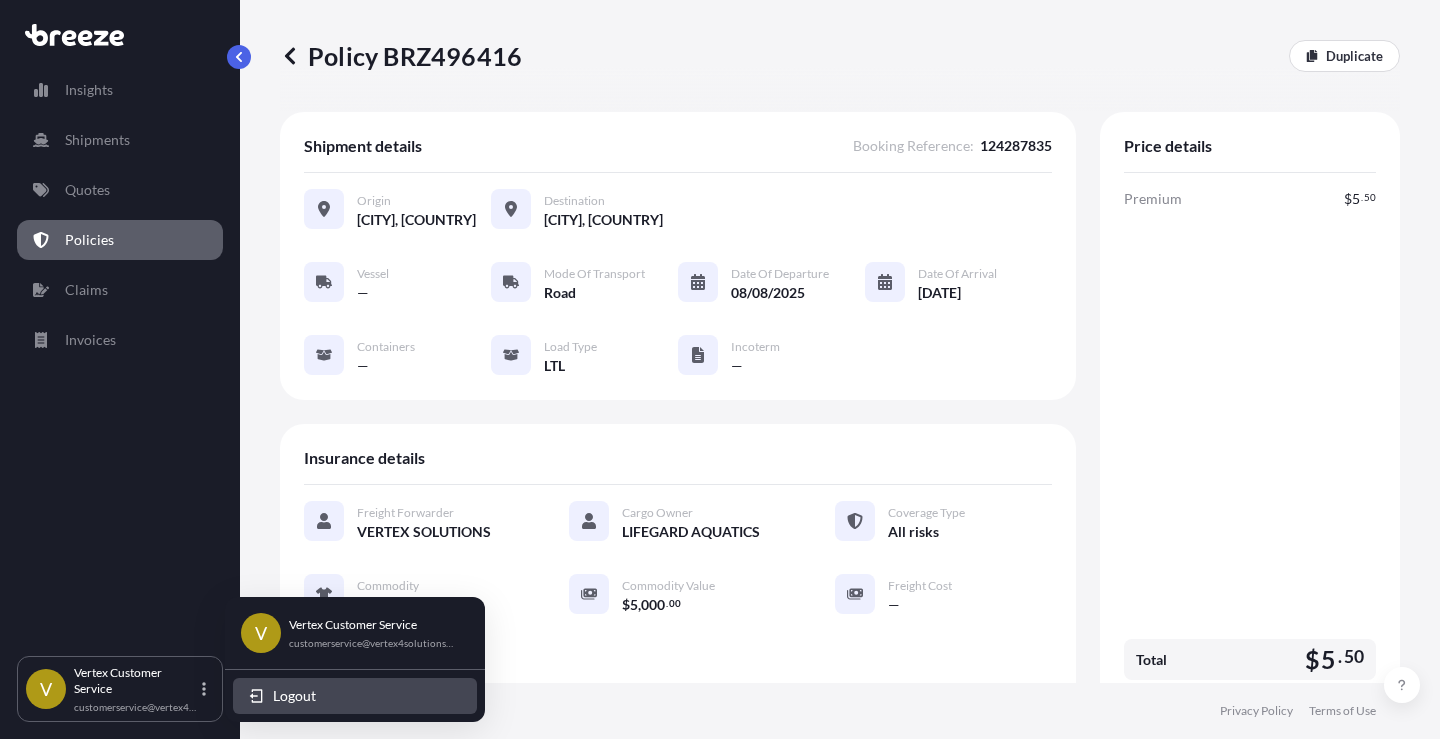 click on "Logout" at bounding box center (294, 696) 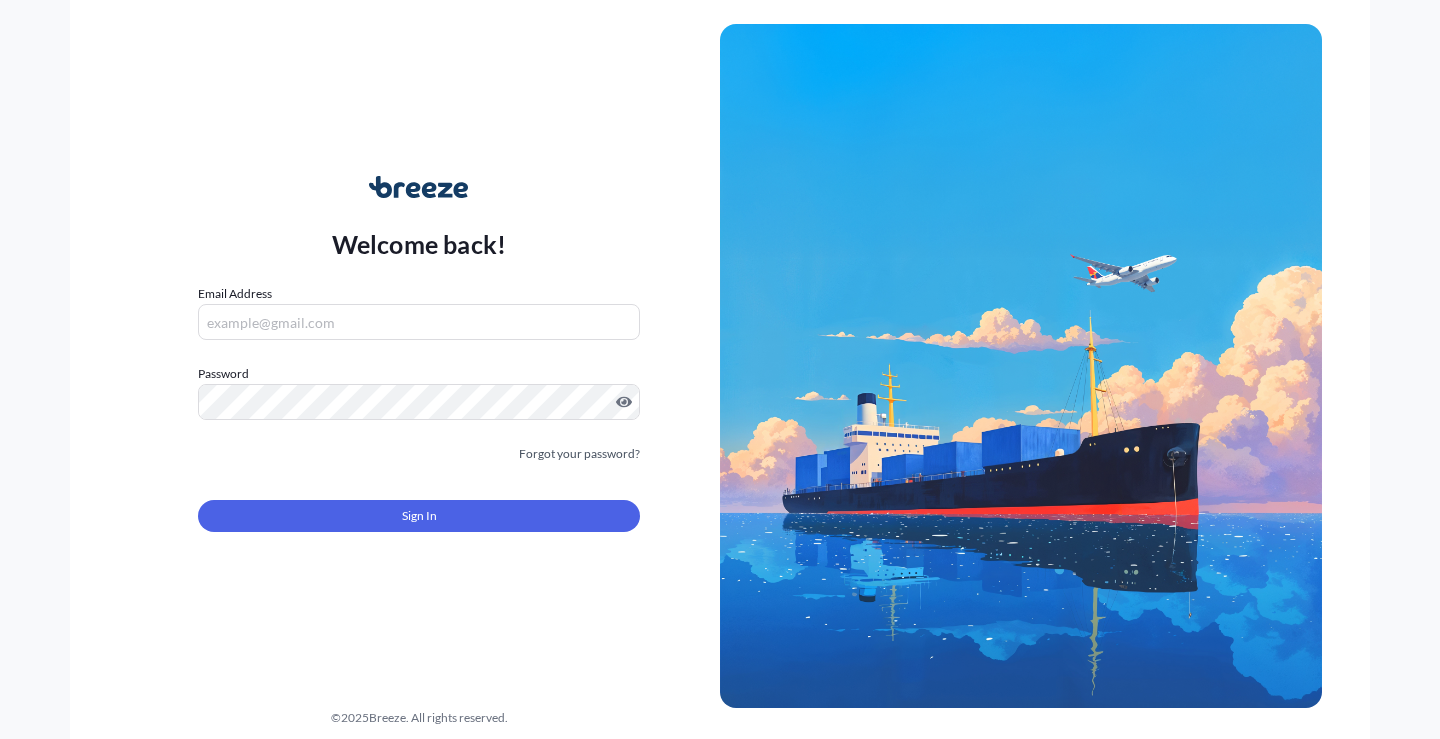 type on "customerservice@vertex4solutions.com" 